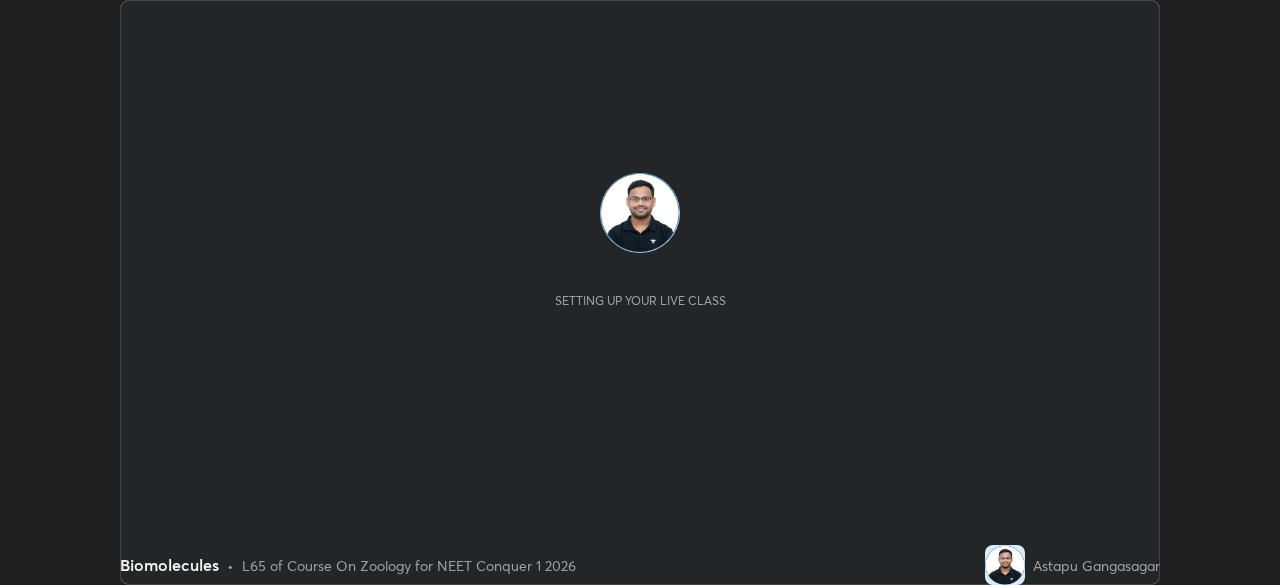 scroll, scrollTop: 0, scrollLeft: 0, axis: both 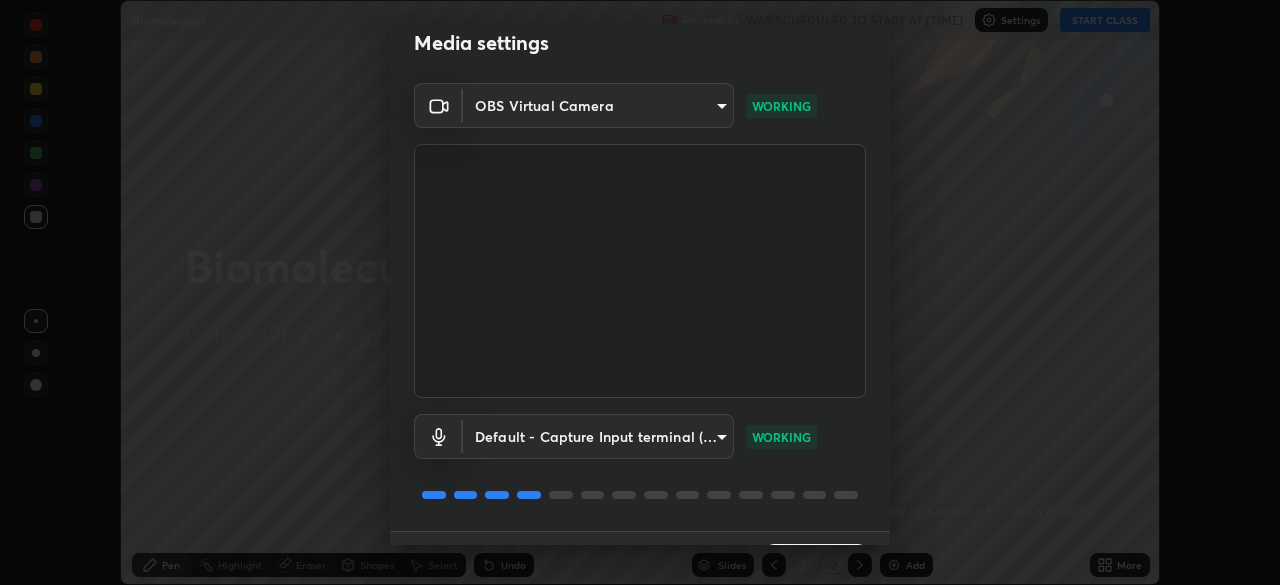 click on "Erase all Biomolecules Recording WAS SCHEDULED TO START AT [TIME] Settings START CLASS Setting up your live class Biomolecules • L65 of Course On Zoology for NEET Conquer 1 2026 Astapu Gangasagar Pen Highlight Eraser Shapes Select Undo Slides 2 / 2 Add More Enable hand raising Enable raise hand to speak to learners. Once enabled, chat will be turned off temporarily. Enable x No doubts shared Encourage your learners to ask a doubt for better clarity Report an issue Reason for reporting Buffering Chat not working Audio - Video sync issue Educator video quality low ​ Attach an image Report Media settings OBS Virtual Camera [HASH] WORKING Default - Capture Input terminal (Digital Array MIC) default WORKING 1 / 5 Next" at bounding box center (640, 292) 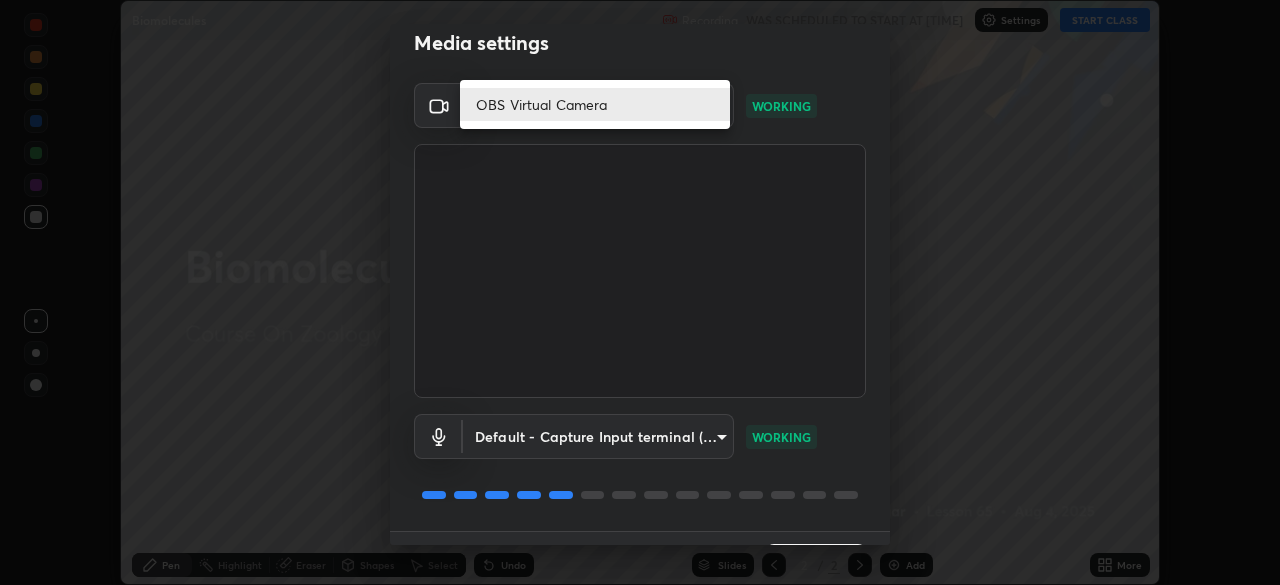 click on "OBS Virtual Camera" at bounding box center (595, 104) 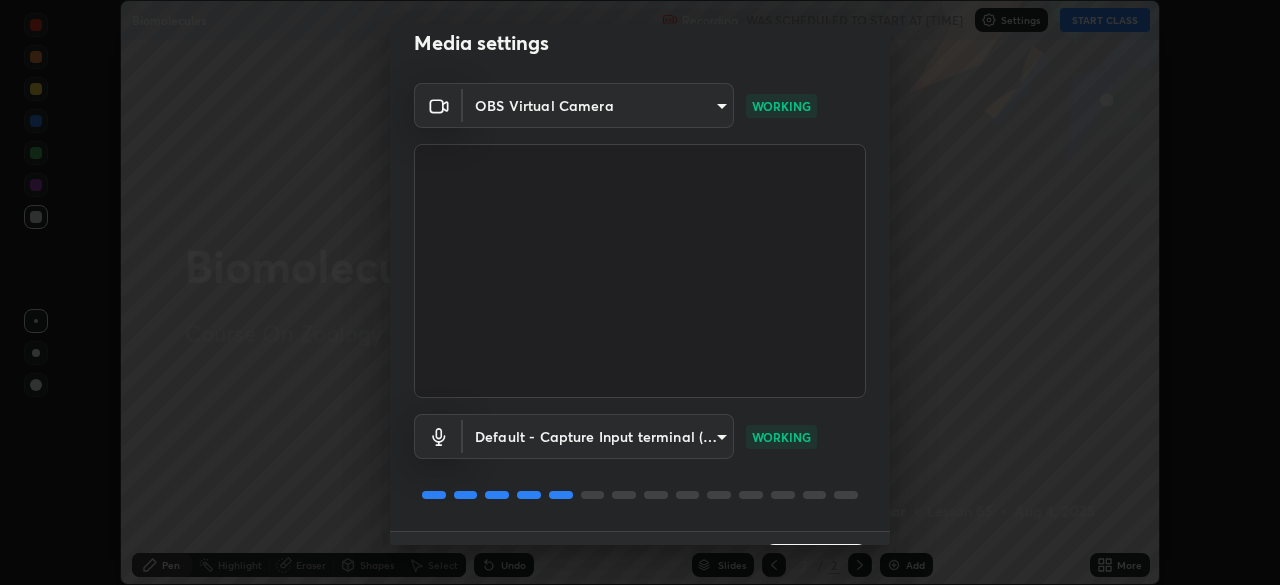 click on "Erase all Biomolecules Recording WAS SCHEDULED TO START AT [TIME] Settings START CLASS Setting up your live class Biomolecules • L65 of Course On Zoology for NEET Conquer 1 2026 Astapu Gangasagar Pen Highlight Eraser Shapes Select Undo Slides 2 / 2 Add More Enable hand raising Enable raise hand to speak to learners. Once enabled, chat will be turned off temporarily. Enable x No doubts shared Encourage your learners to ask a doubt for better clarity Report an issue Reason for reporting Buffering Chat not working Audio - Video sync issue Educator video quality low ​ Attach an image Report Media settings OBS Virtual Camera [HASH] WORKING Default - Capture Input terminal (Digital Array MIC) default WORKING 1 / 5 Next" at bounding box center (640, 292) 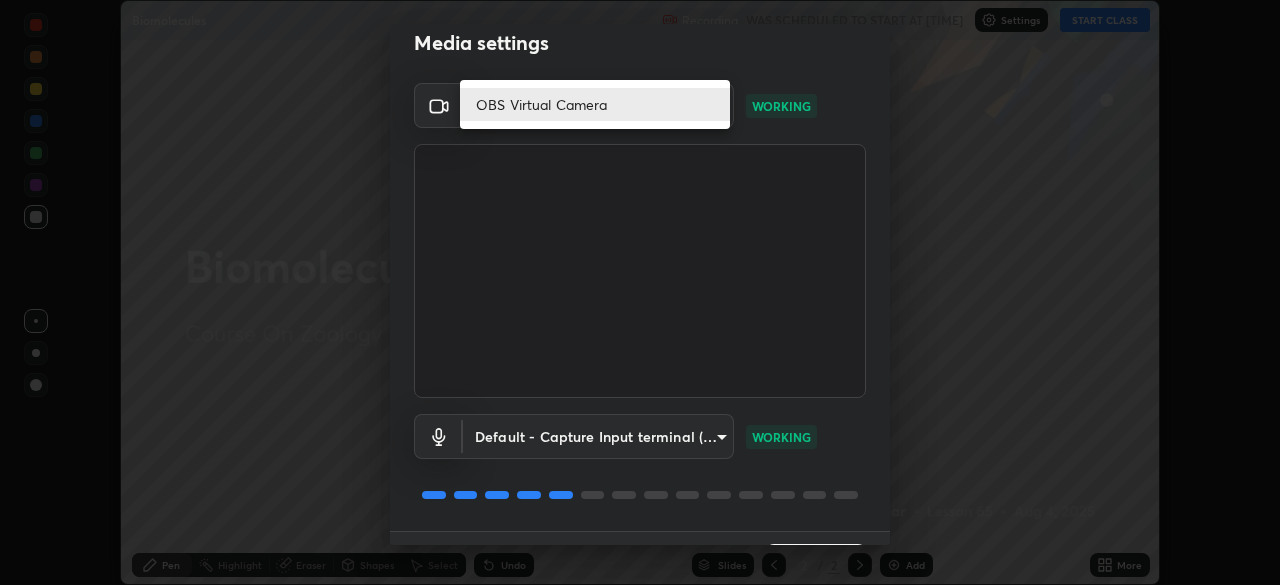click on "OBS Virtual Camera" at bounding box center (595, 104) 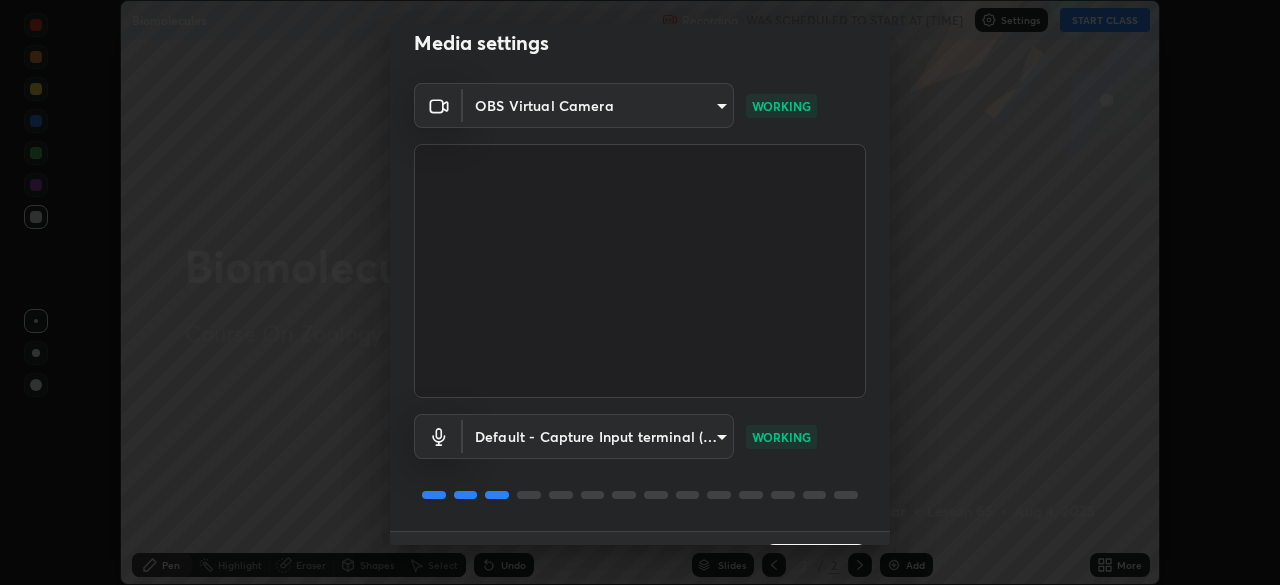 click on "Erase all Biomolecules Recording WAS SCHEDULED TO START AT [TIME] Settings START CLASS Setting up your live class Biomolecules • L65 of Course On Zoology for NEET Conquer 1 2026 Astapu Gangasagar Pen Highlight Eraser Shapes Select Undo Slides 2 / 2 Add More Enable hand raising Enable raise hand to speak to learners. Once enabled, chat will be turned off temporarily. Enable x No doubts shared Encourage your learners to ask a doubt for better clarity Report an issue Reason for reporting Buffering Chat not working Audio - Video sync issue Educator video quality low ​ Attach an image Report Media settings OBS Virtual Camera [HASH] WORKING Default - Capture Input terminal (Digital Array MIC) default WORKING 1 / 5 Next" at bounding box center [640, 292] 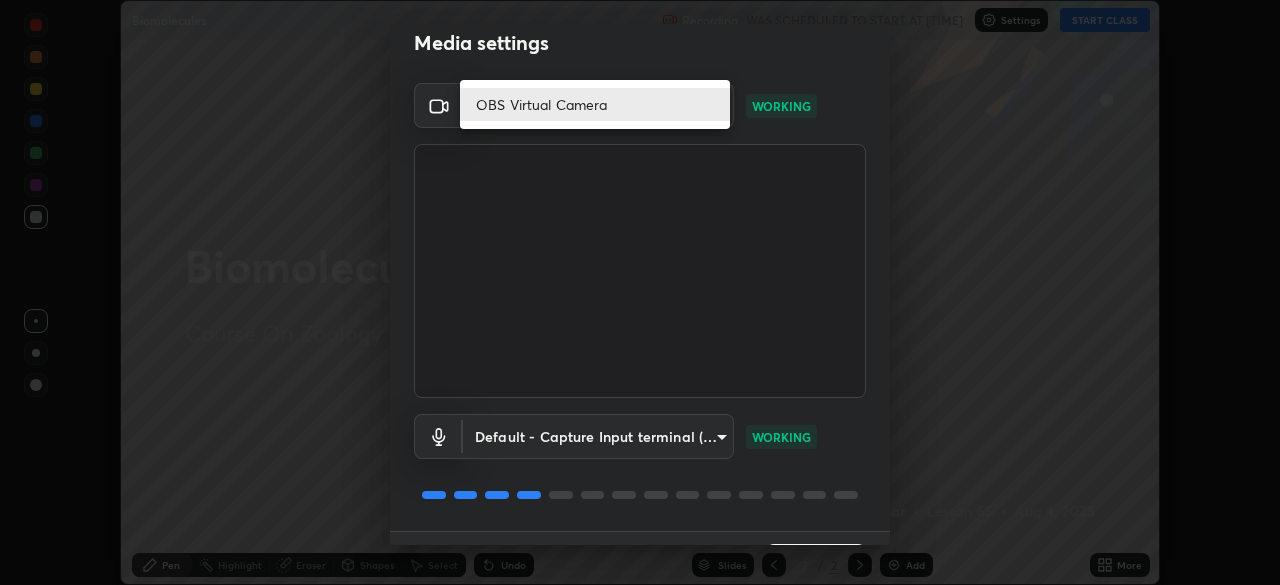 click on "OBS Virtual Camera" at bounding box center (595, 104) 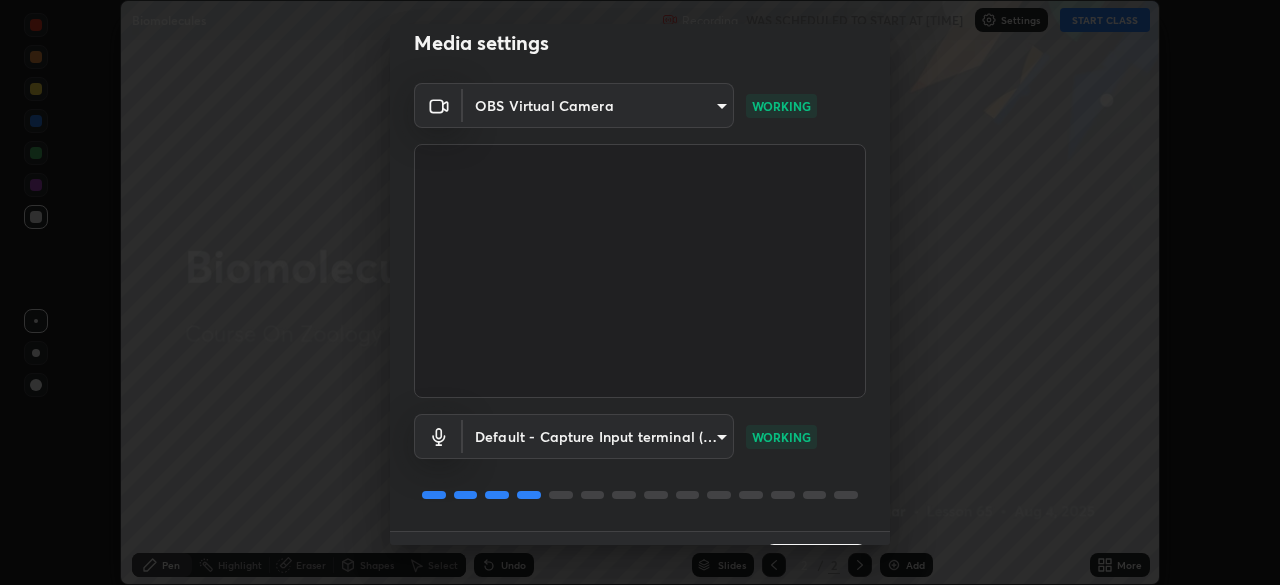 click on "Erase all Biomolecules Recording WAS SCHEDULED TO START AT [TIME] Settings START CLASS Setting up your live class Biomolecules • L65 of Course On Zoology for NEET Conquer 1 2026 Astapu Gangasagar Pen Highlight Eraser Shapes Select Undo Slides 2 / 2 Add More Enable hand raising Enable raise hand to speak to learners. Once enabled, chat will be turned off temporarily. Enable x No doubts shared Encourage your learners to ask a doubt for better clarity Report an issue Reason for reporting Buffering Chat not working Audio - Video sync issue Educator video quality low ​ Attach an image Report Media settings OBS Virtual Camera [HASH] WORKING Default - Capture Input terminal (Digital Array MIC) default WORKING 1 / 5 Next" at bounding box center (640, 292) 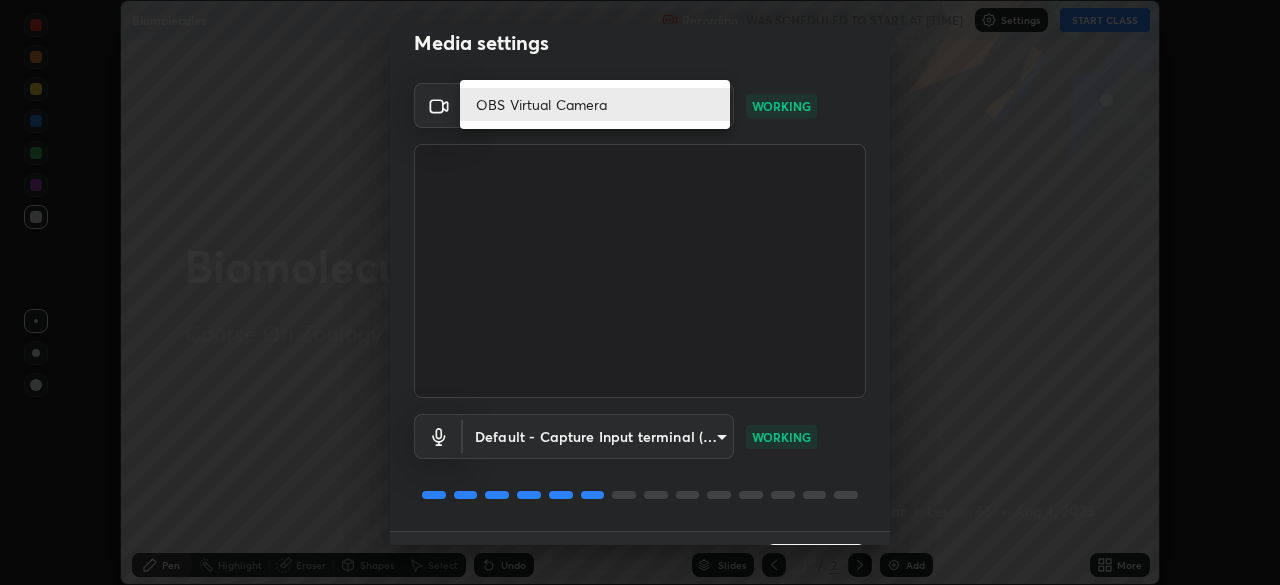 click at bounding box center (640, 292) 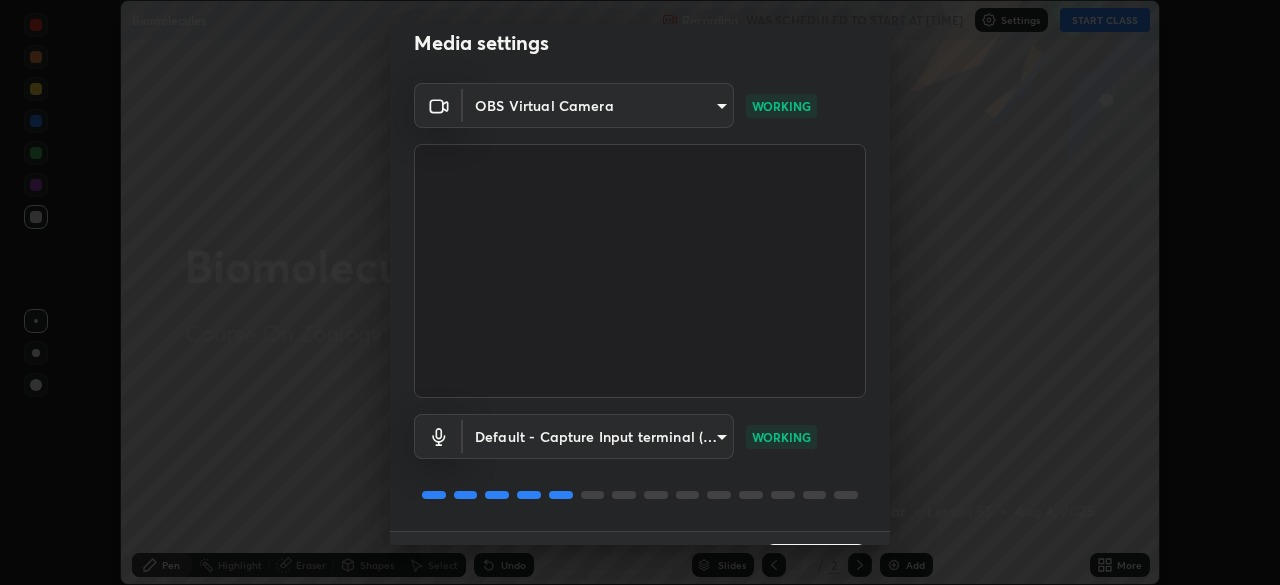 click on "Erase all Biomolecules Recording WAS SCHEDULED TO START AT [TIME] Settings START CLASS Setting up your live class Biomolecules • L65 of Course On Zoology for NEET Conquer 1 2026 Astapu Gangasagar Pen Highlight Eraser Shapes Select Undo Slides 2 / 2 Add More Enable hand raising Enable raise hand to speak to learners. Once enabled, chat will be turned off temporarily. Enable x No doubts shared Encourage your learners to ask a doubt for better clarity Report an issue Reason for reporting Buffering Chat not working Audio - Video sync issue Educator video quality low ​ Attach an image Report Media settings OBS Virtual Camera [HASH] WORKING Default - Capture Input terminal (Digital Array MIC) default WORKING 1 / 5 Next" at bounding box center (640, 292) 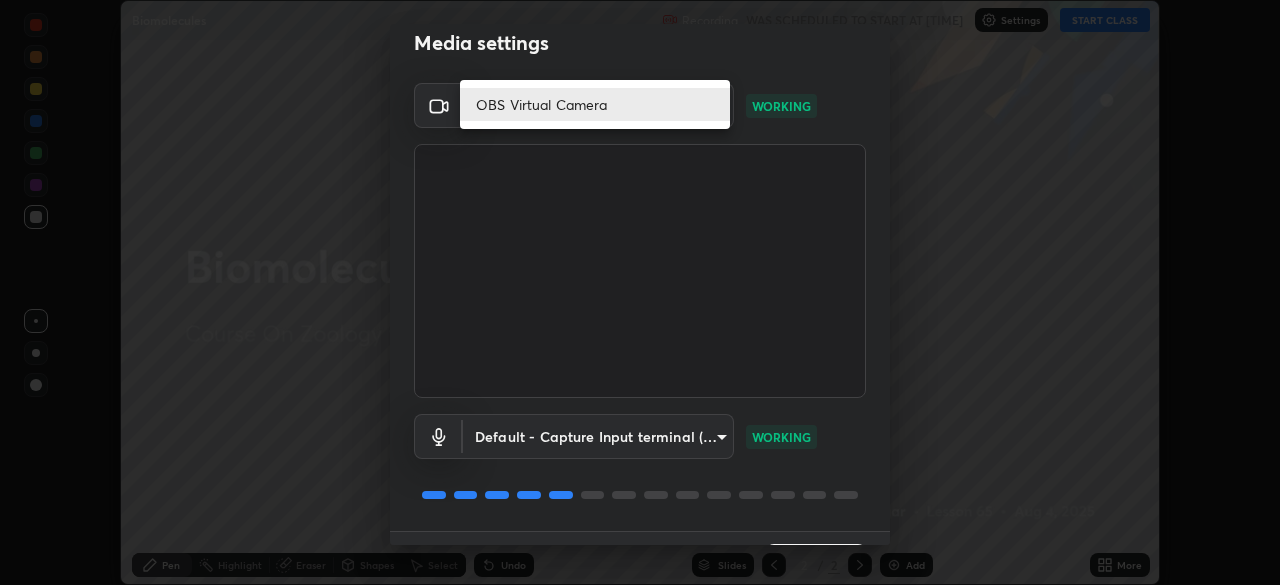 click on "OBS Virtual Camera" at bounding box center (595, 104) 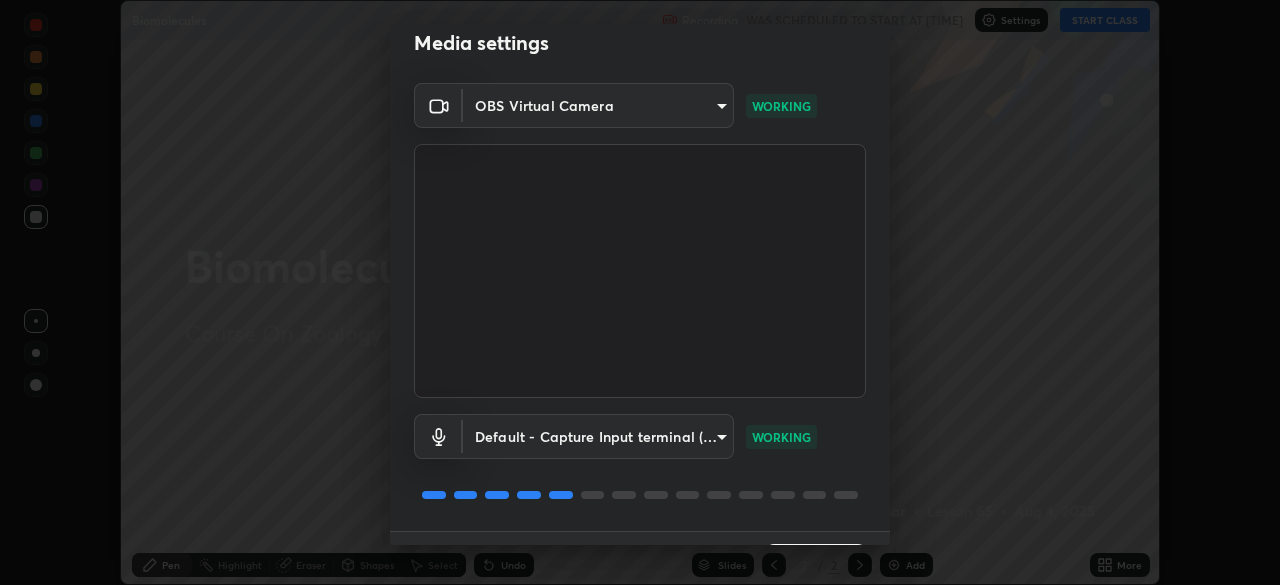 click on "Erase all Biomolecules Recording WAS SCHEDULED TO START AT [TIME] Settings START CLASS Setting up your live class Biomolecules • L65 of Course On Zoology for NEET Conquer 1 2026 Astapu Gangasagar Pen Highlight Eraser Shapes Select Undo Slides 2 / 2 Add More Enable hand raising Enable raise hand to speak to learners. Once enabled, chat will be turned off temporarily. Enable x No doubts shared Encourage your learners to ask a doubt for better clarity Report an issue Reason for reporting Buffering Chat not working Audio - Video sync issue Educator video quality low ​ Attach an image Report Media settings OBS Virtual Camera [HASH] WORKING Default - Capture Input terminal (Digital Array MIC) default WORKING 1 / 5 Next" at bounding box center [640, 292] 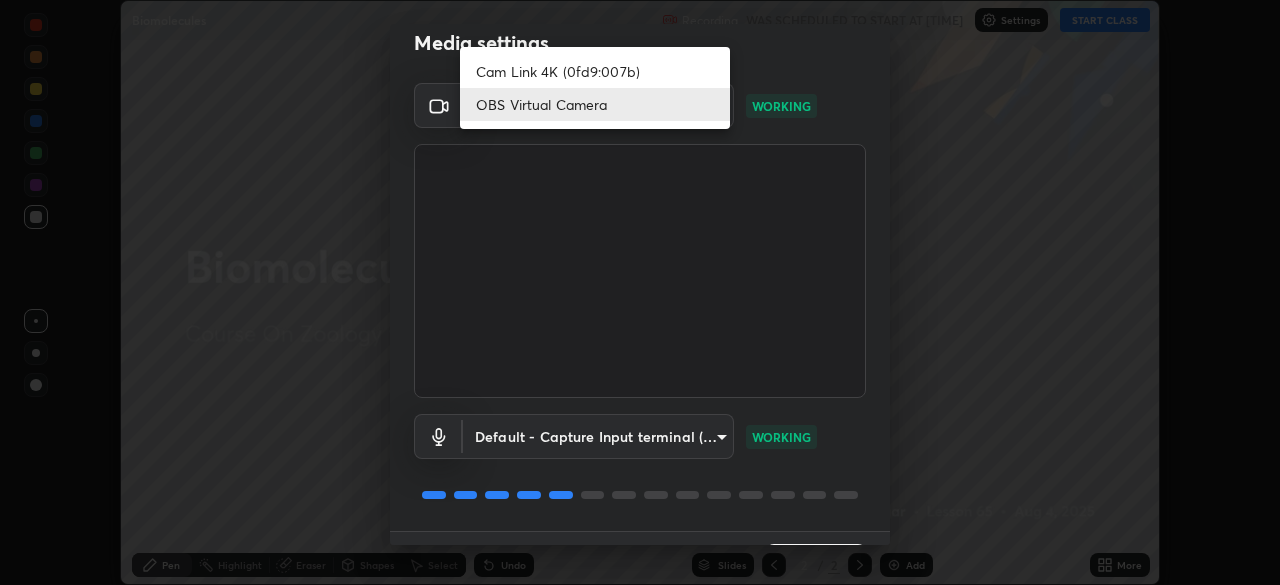 click on "Cam Link 4K (0fd9:007b)" at bounding box center [595, 71] 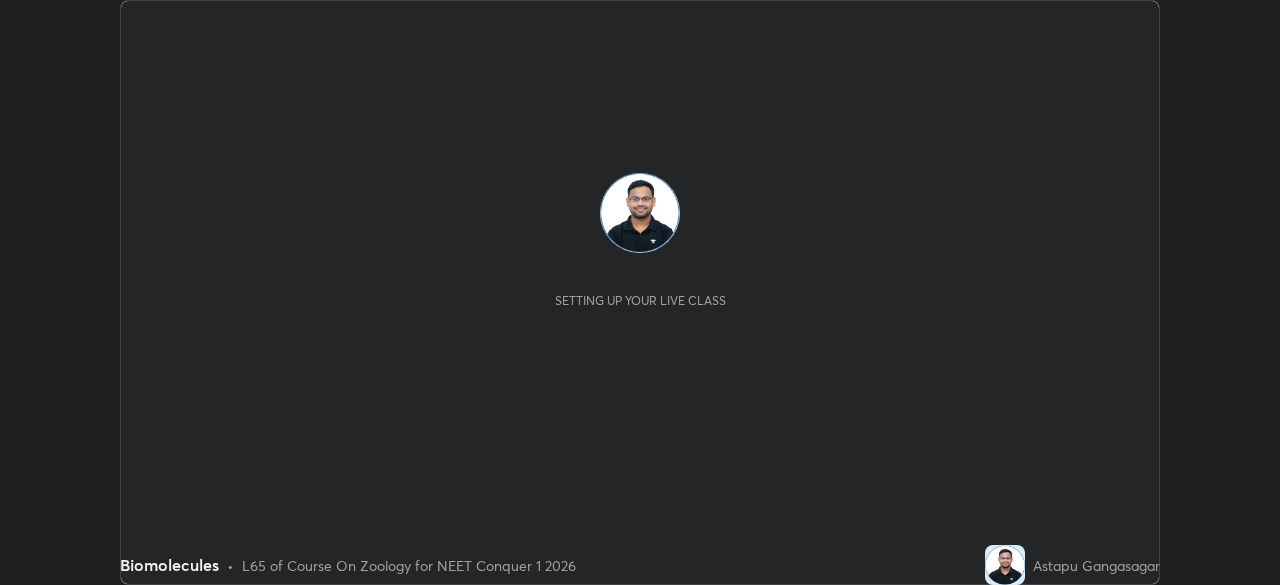 scroll, scrollTop: 0, scrollLeft: 0, axis: both 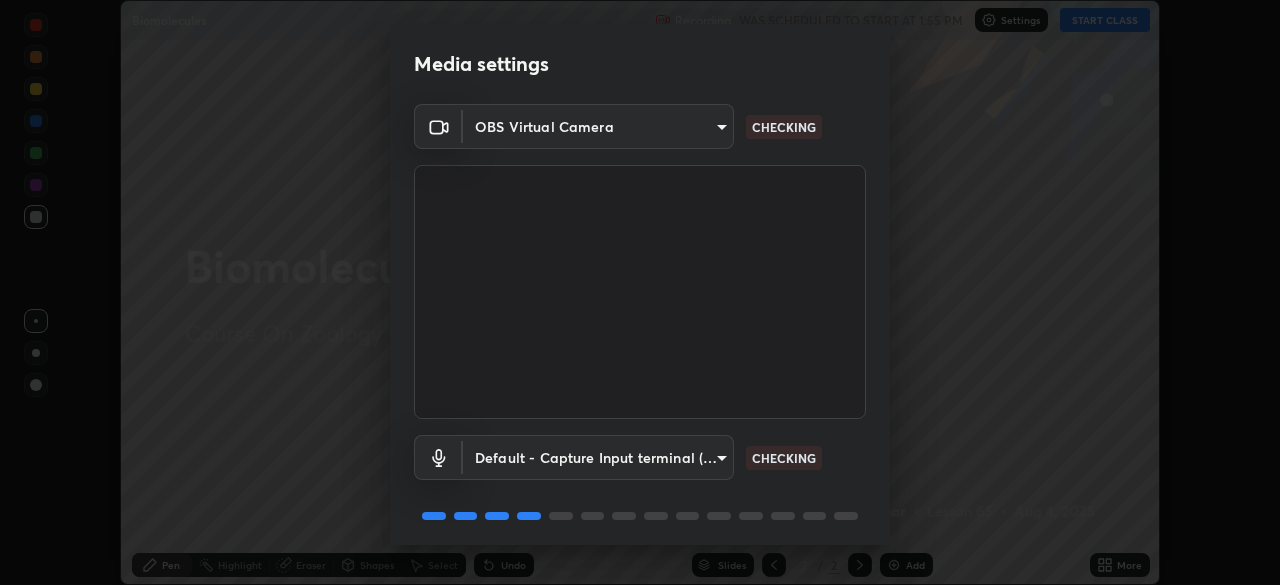 click on "Erase all Biomolecules Recording WAS SCHEDULED TO START AT 1:55 PM Settings START CLASS Setting up your live class Biomolecules • L65 of Course On Zoology for NEET Conquer 1 2026 [NAME] Pen Highlight Eraser Shapes Select Undo Slides 2 / 2 Add More Enable hand raising Enable raise hand to speak to learners. Once enabled, chat will be turned off temporarily. Enable x No doubts shared Encourage your learners to ask a doubt for better clarity Report an issue Reason for reporting Buffering Chat not working Audio - Video sync issue Educator video quality low Attach an image Report Media settings OBS Virtual Camera [HASH] CHECKING Default - Capture Input terminal (Digital Array MIC) default CHECKING 1 / 5 Next" at bounding box center (640, 292) 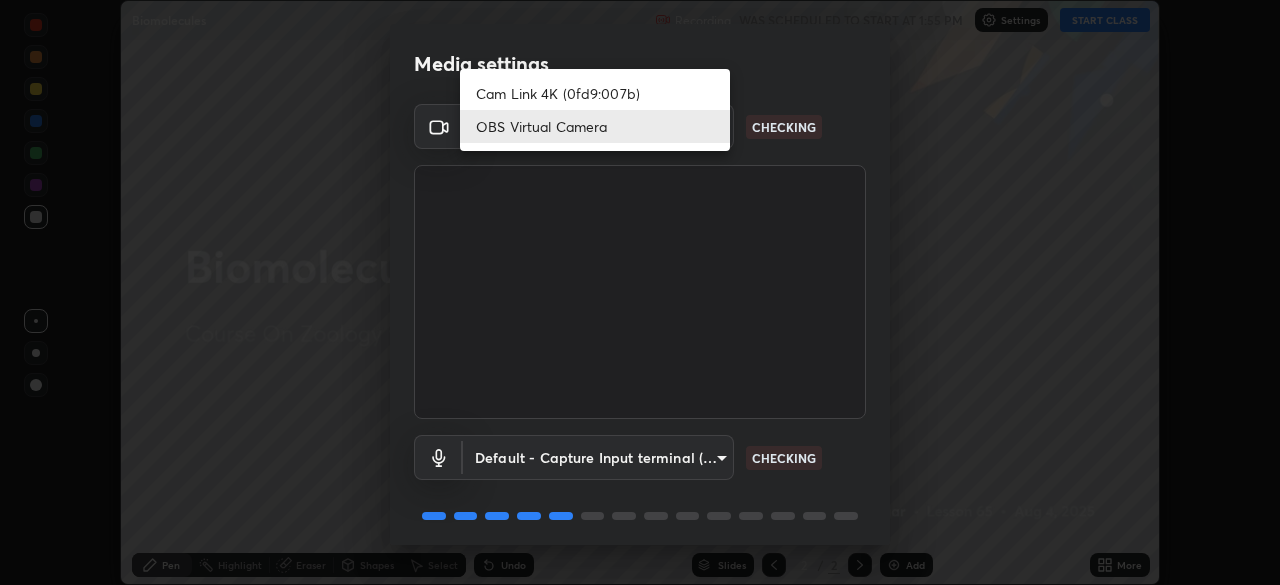 click on "Cam Link 4K (0fd9:007b)" at bounding box center [595, 93] 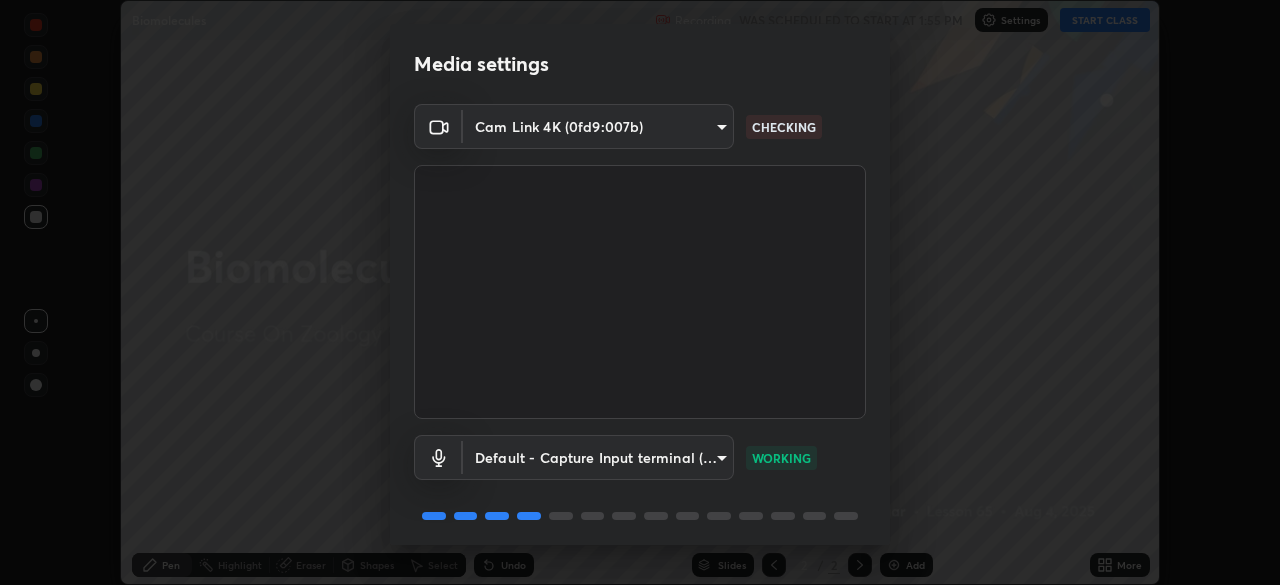scroll, scrollTop: 71, scrollLeft: 0, axis: vertical 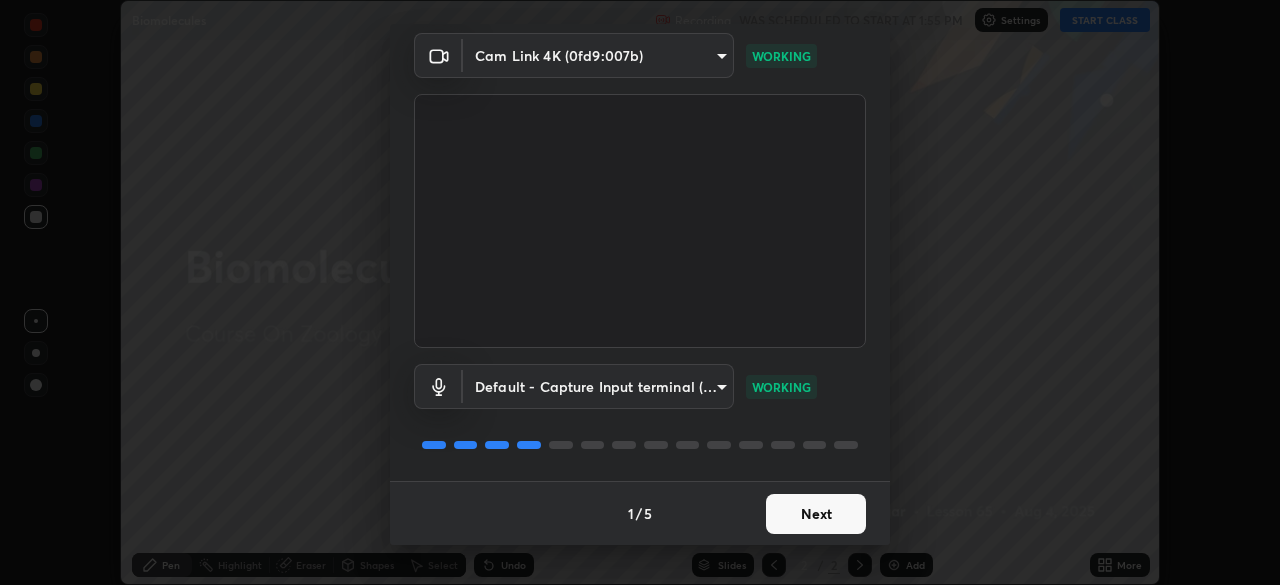 click on "Next" at bounding box center [816, 514] 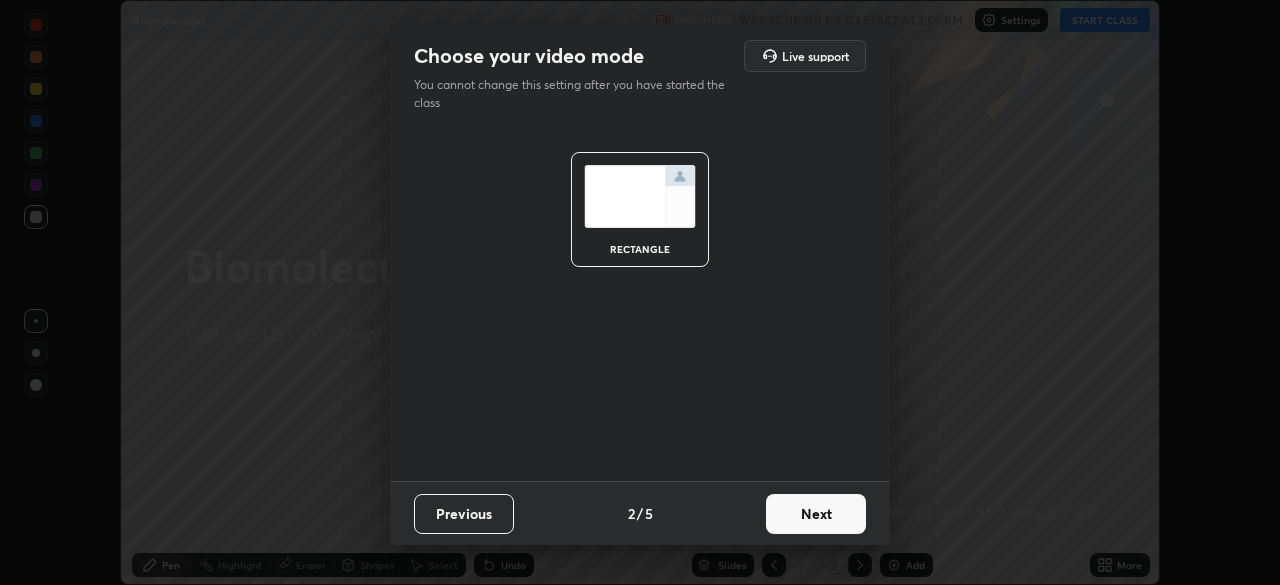 scroll, scrollTop: 0, scrollLeft: 0, axis: both 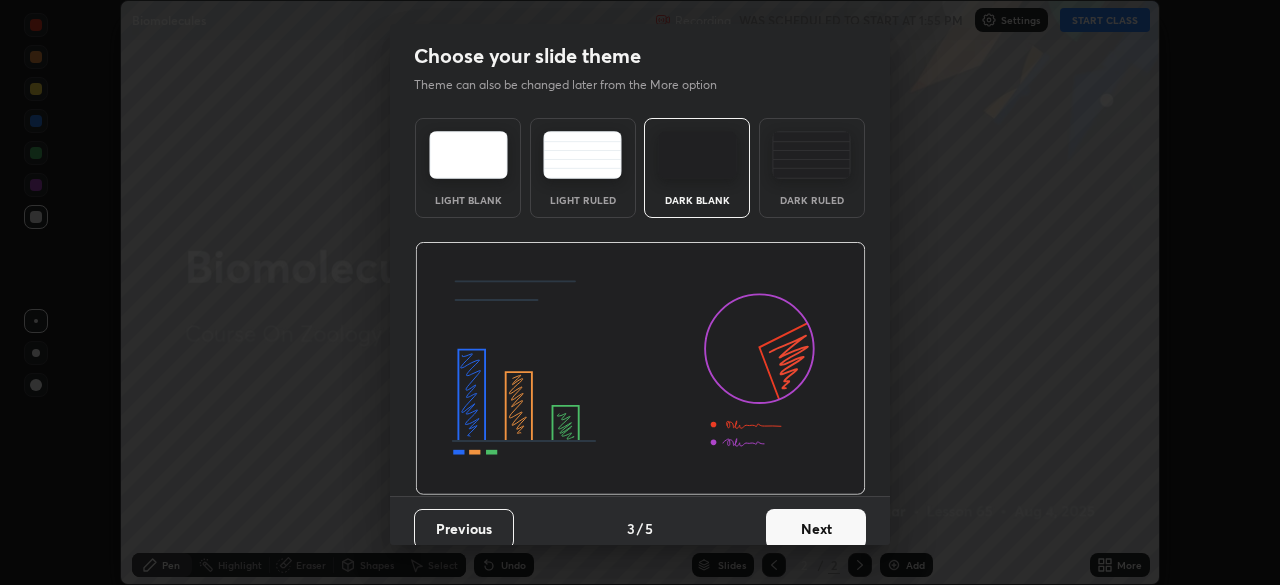 click on "Next" at bounding box center (816, 529) 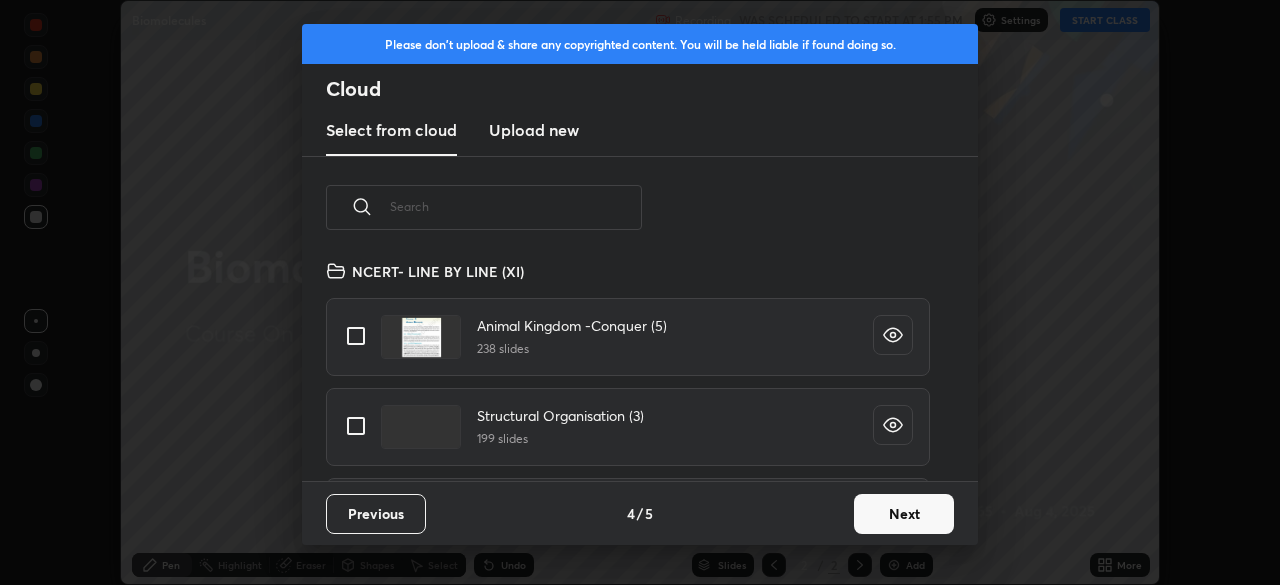 scroll, scrollTop: 7, scrollLeft: 11, axis: both 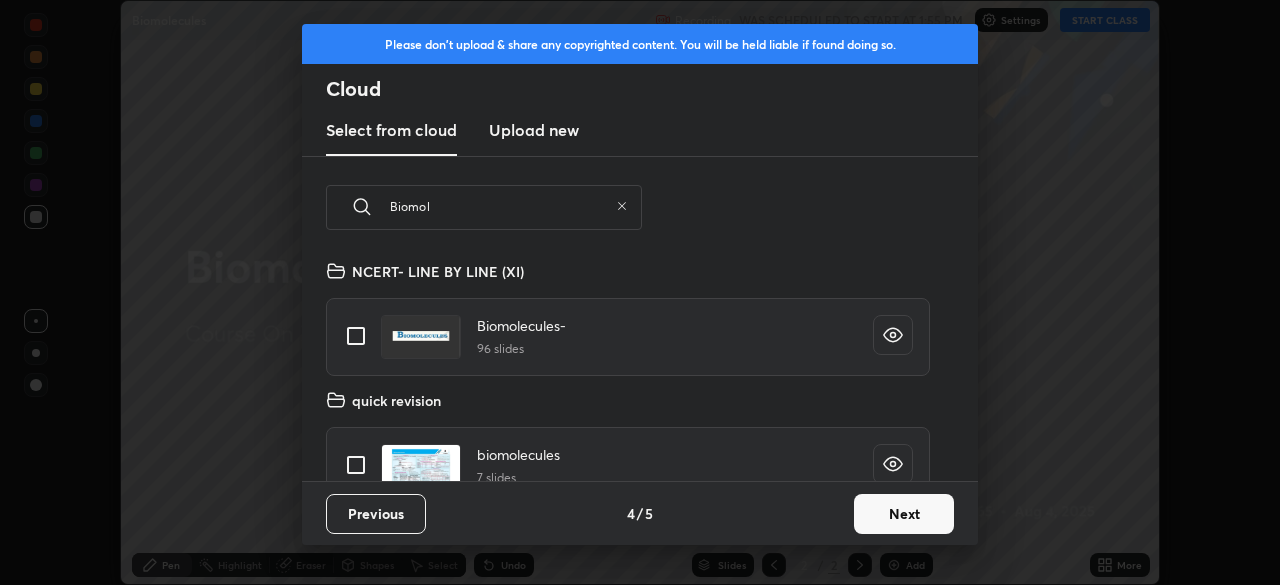 type on "Biomol" 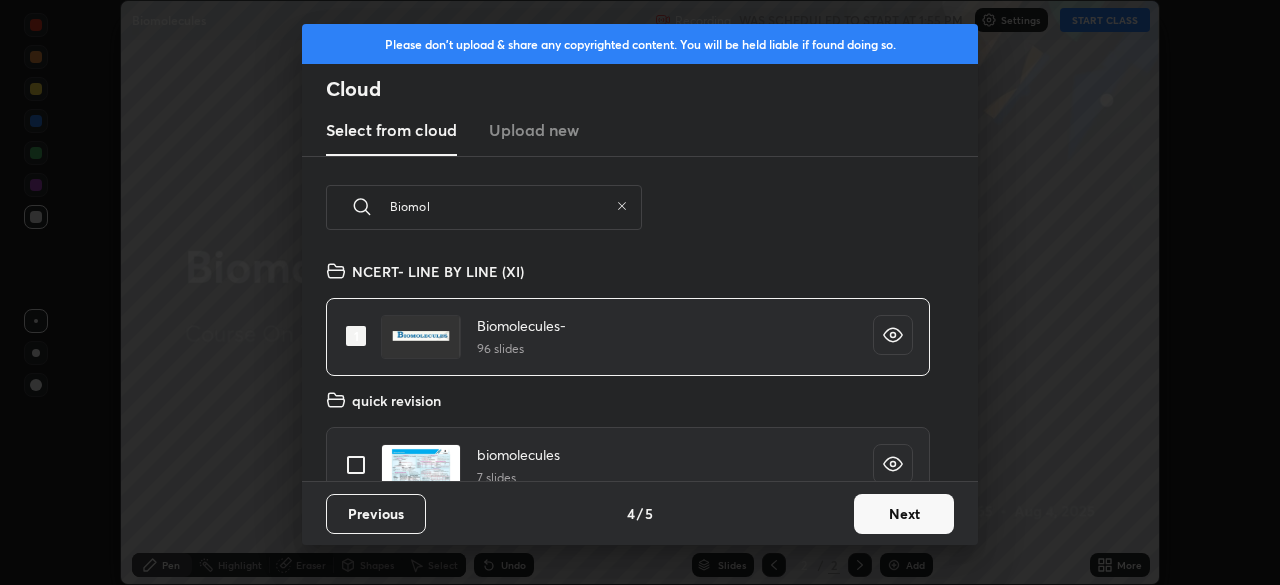 click on "Next" at bounding box center [904, 514] 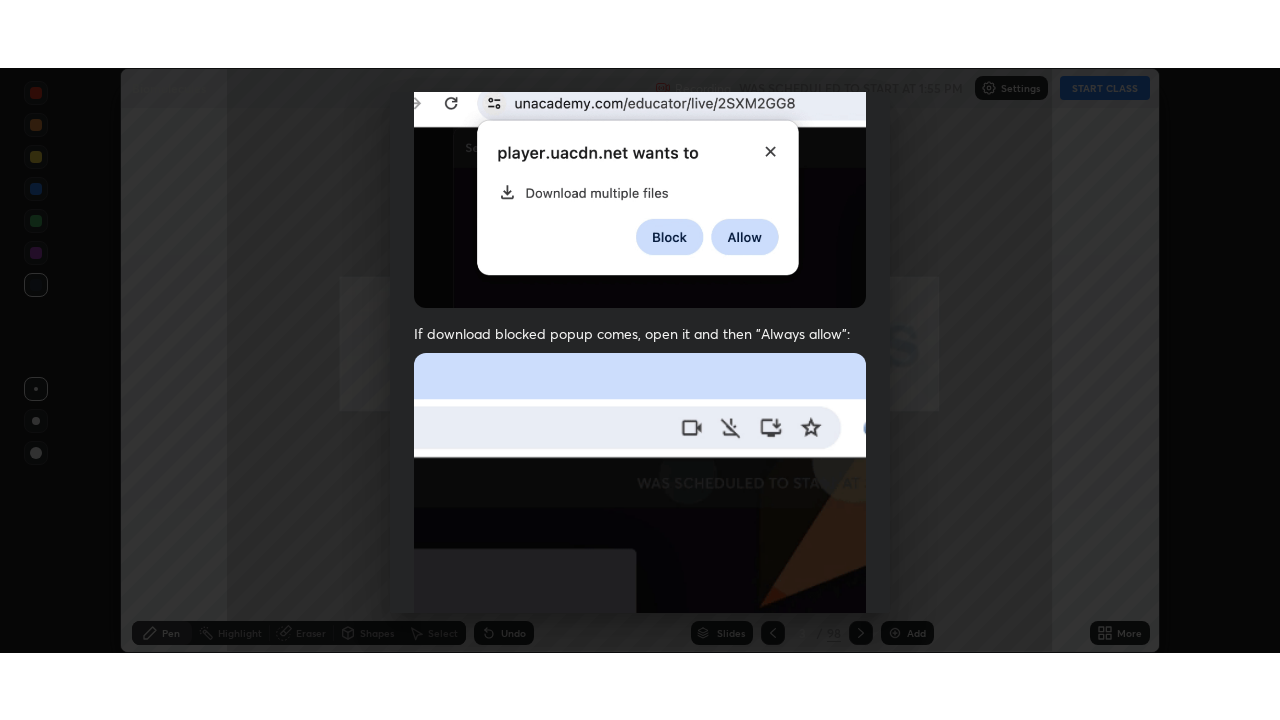 scroll, scrollTop: 479, scrollLeft: 0, axis: vertical 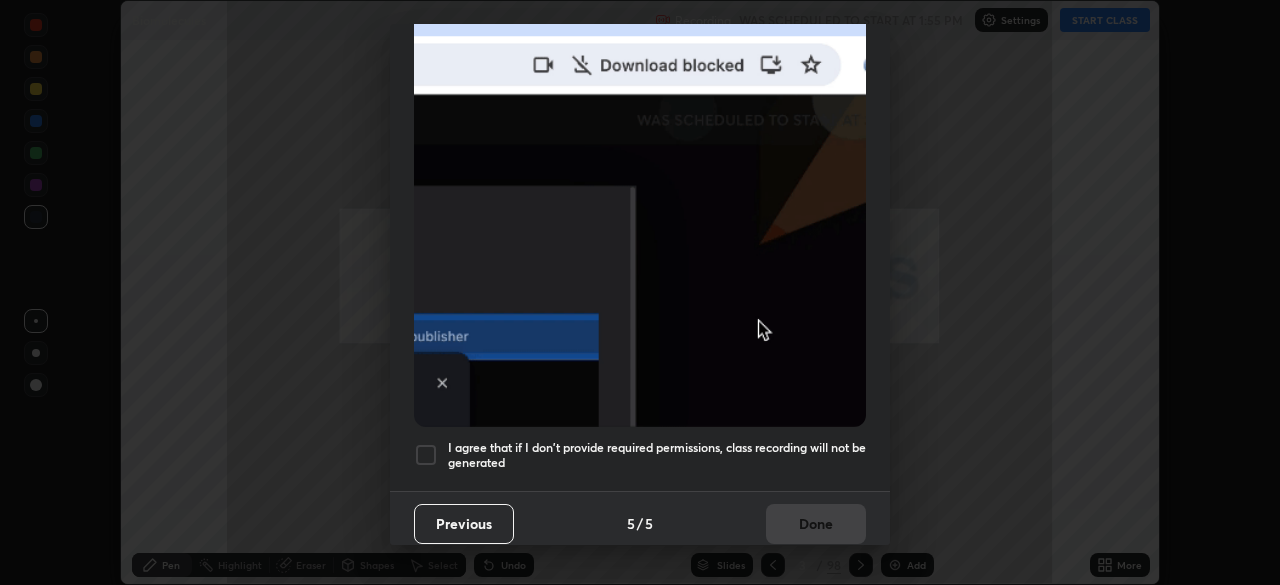 click at bounding box center (426, 455) 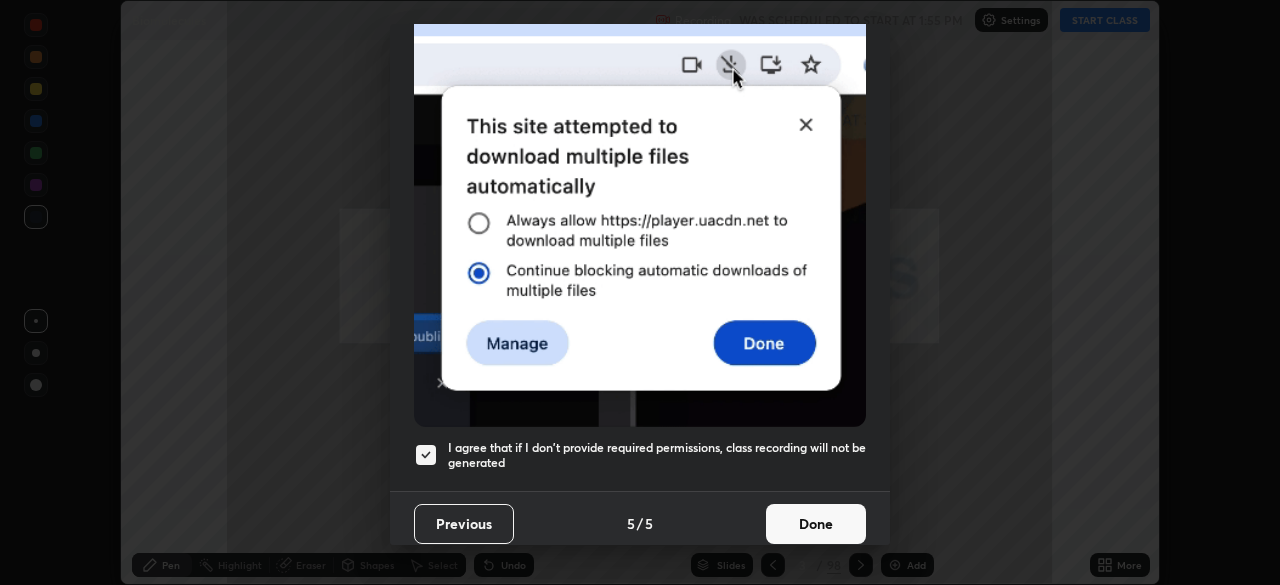 click on "Done" at bounding box center (816, 524) 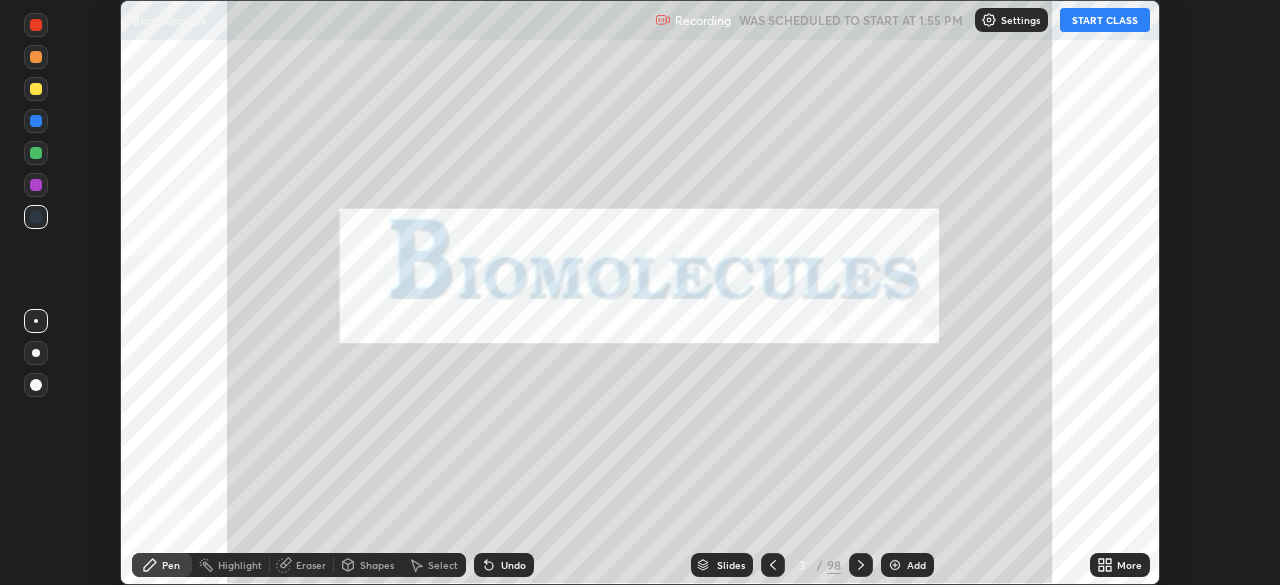 click on "More" at bounding box center (1120, 565) 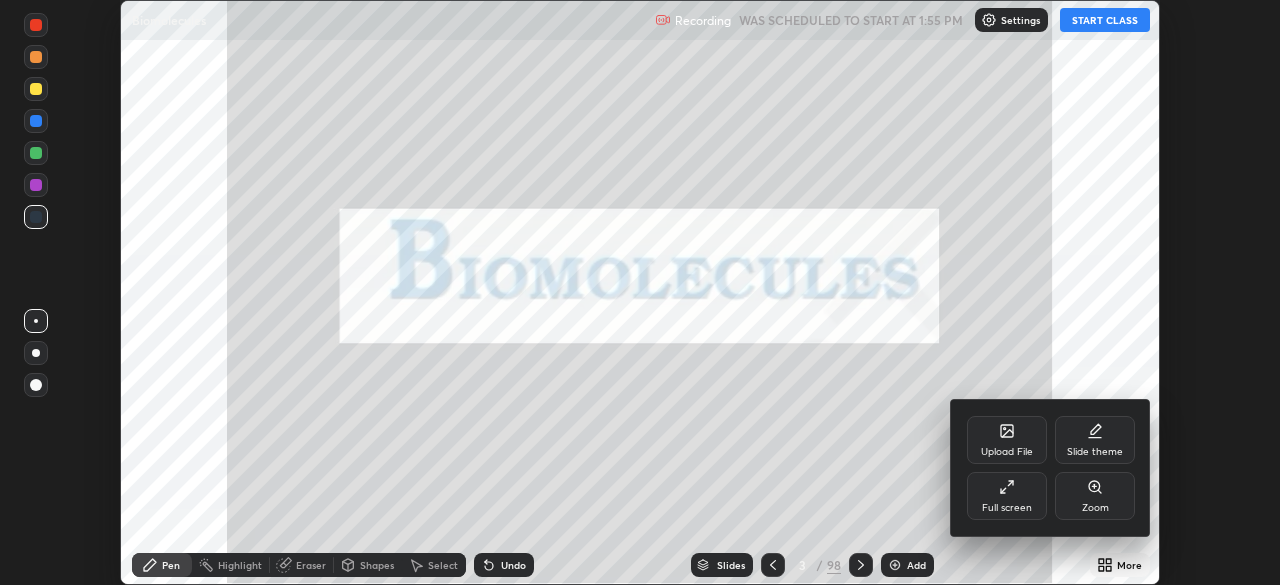 click 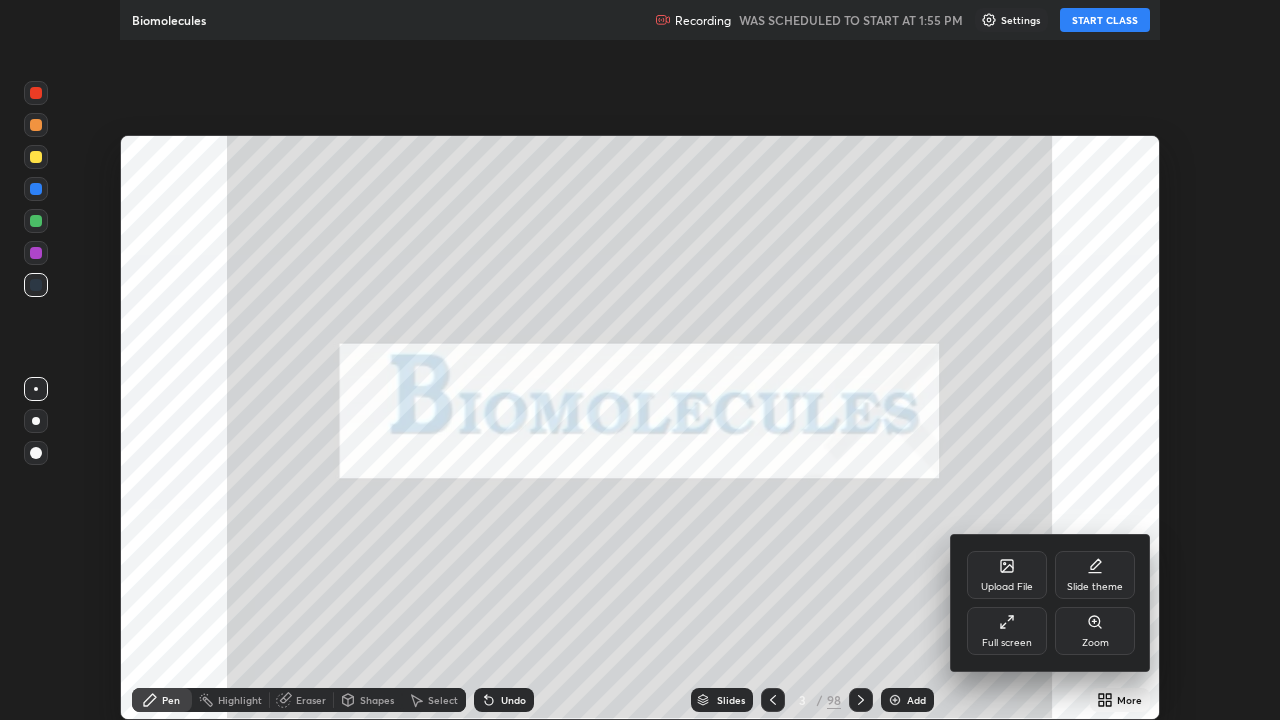 scroll, scrollTop: 99280, scrollLeft: 98720, axis: both 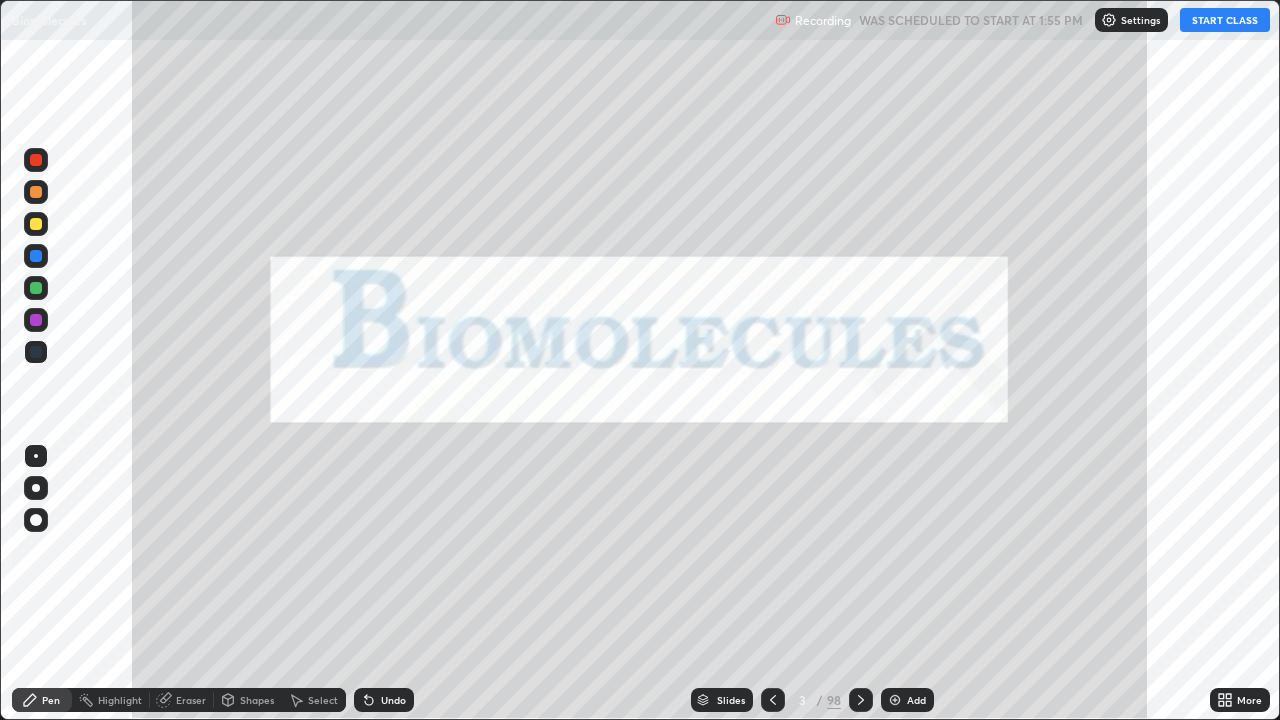 click on "START CLASS" at bounding box center [1225, 20] 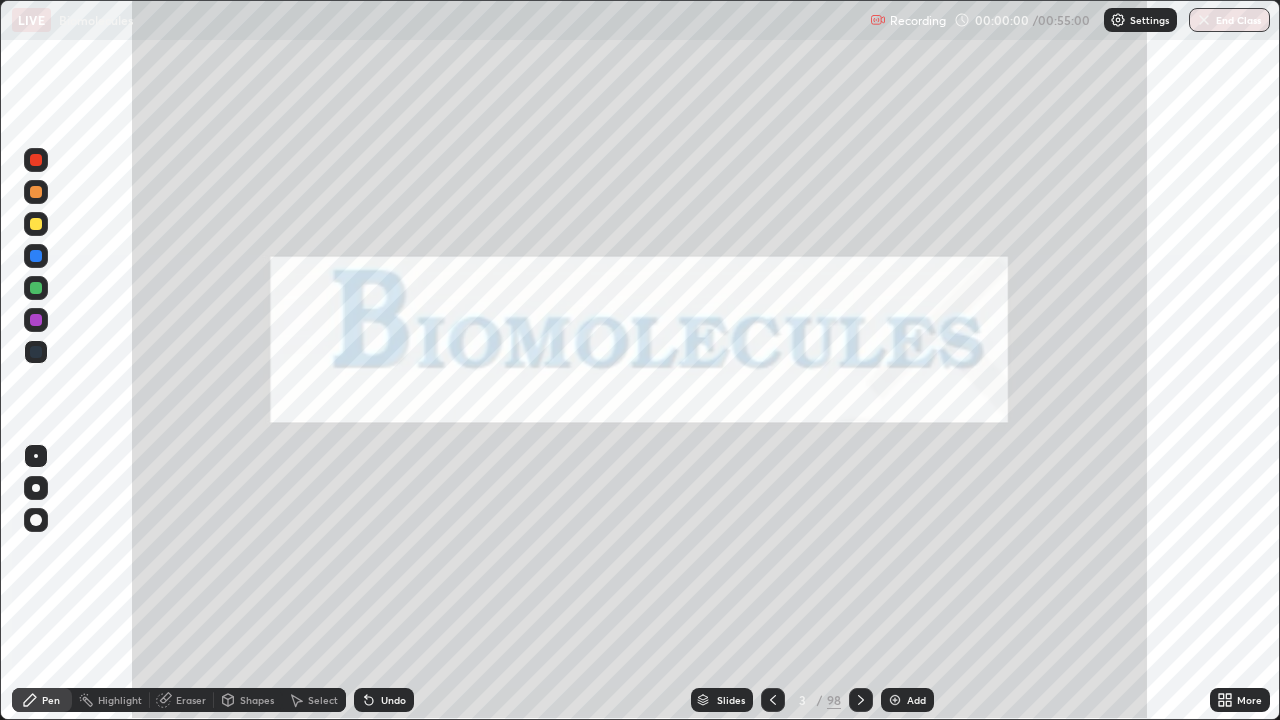 click on "Slides" at bounding box center (731, 700) 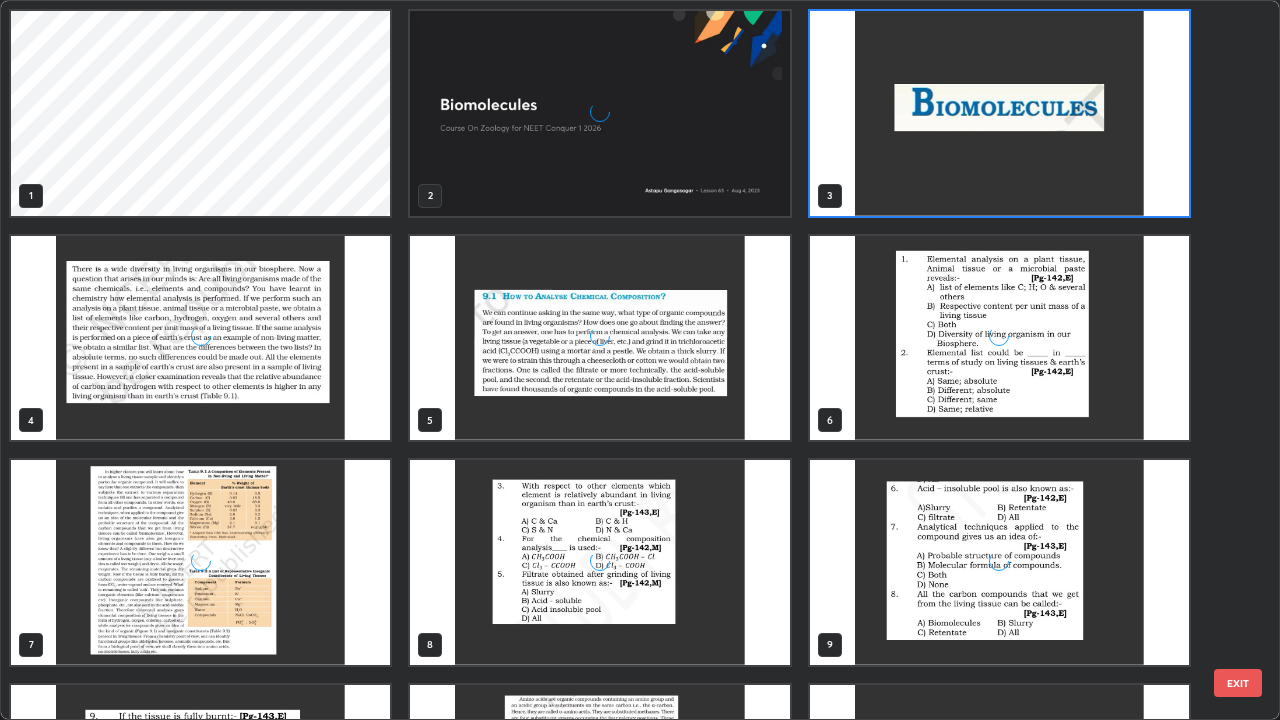 scroll, scrollTop: 7, scrollLeft: 11, axis: both 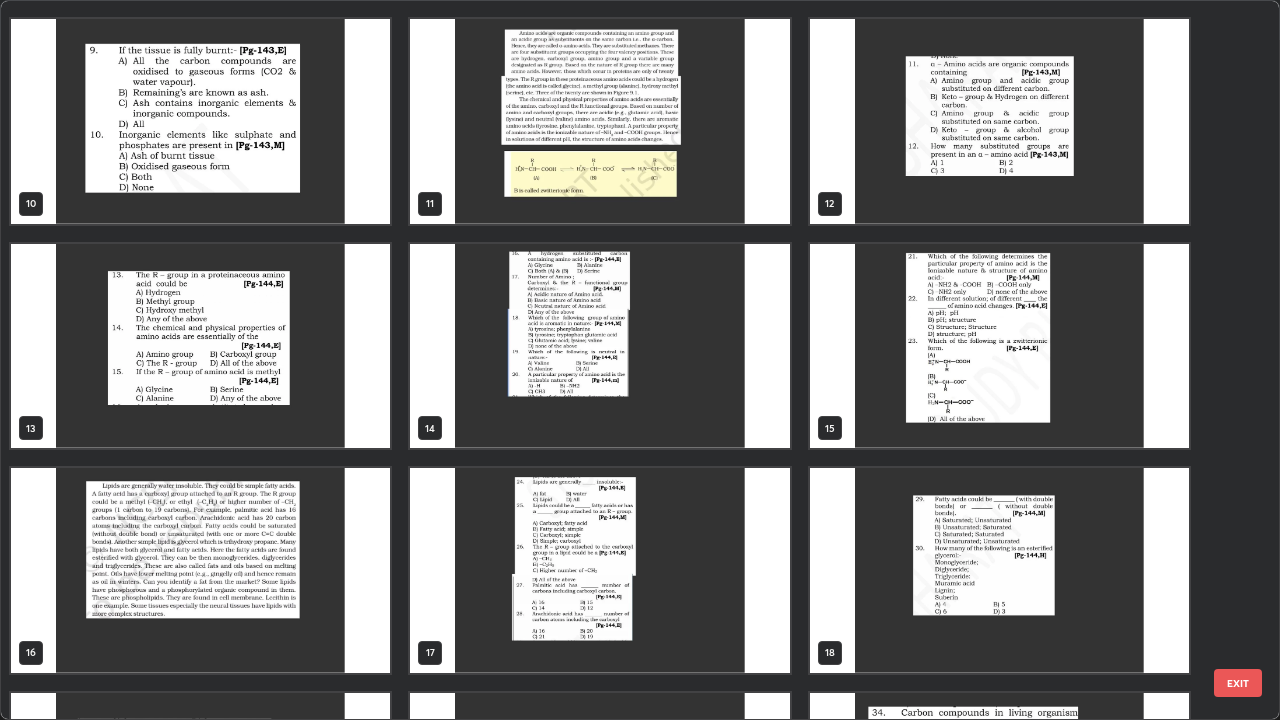 click at bounding box center (200, 570) 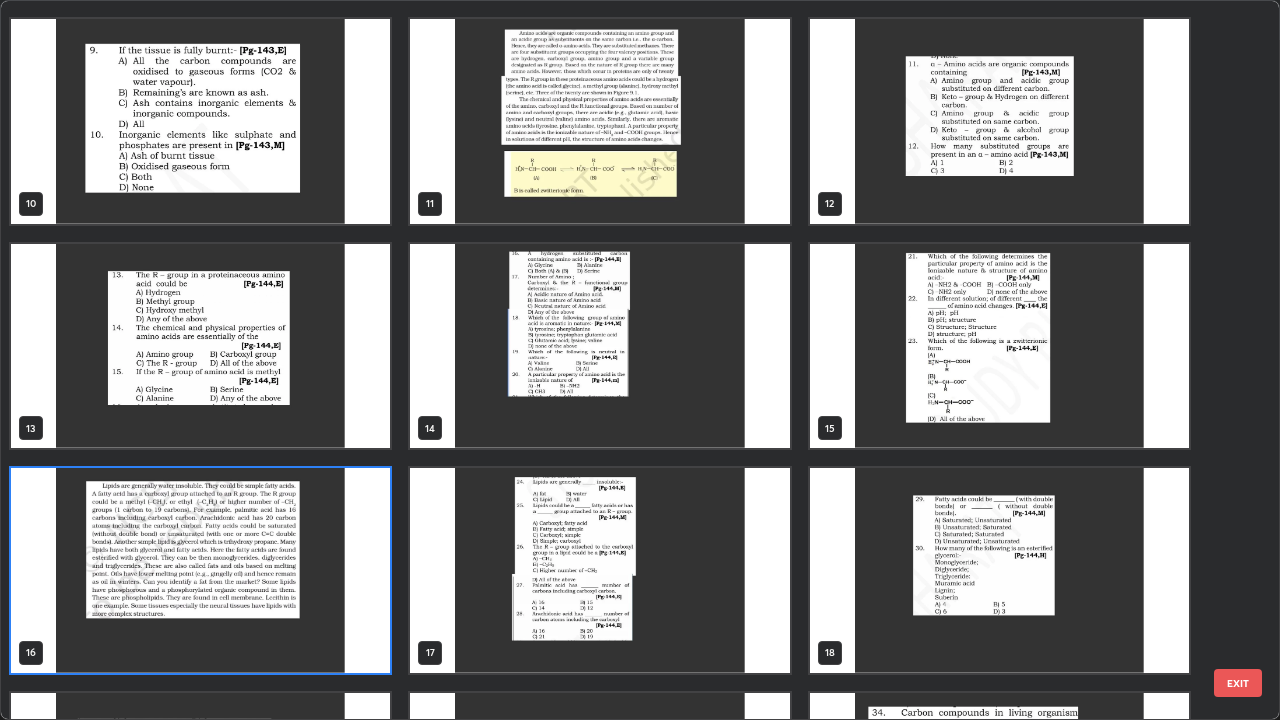 click at bounding box center (200, 570) 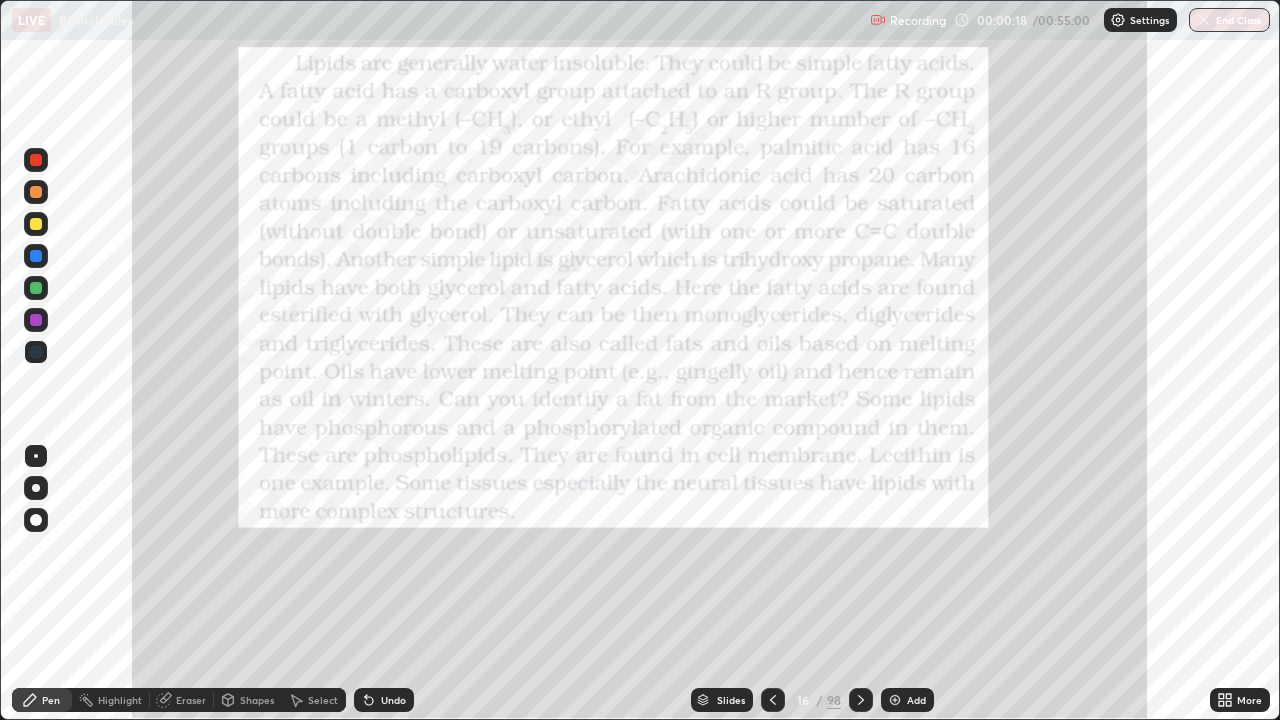 click 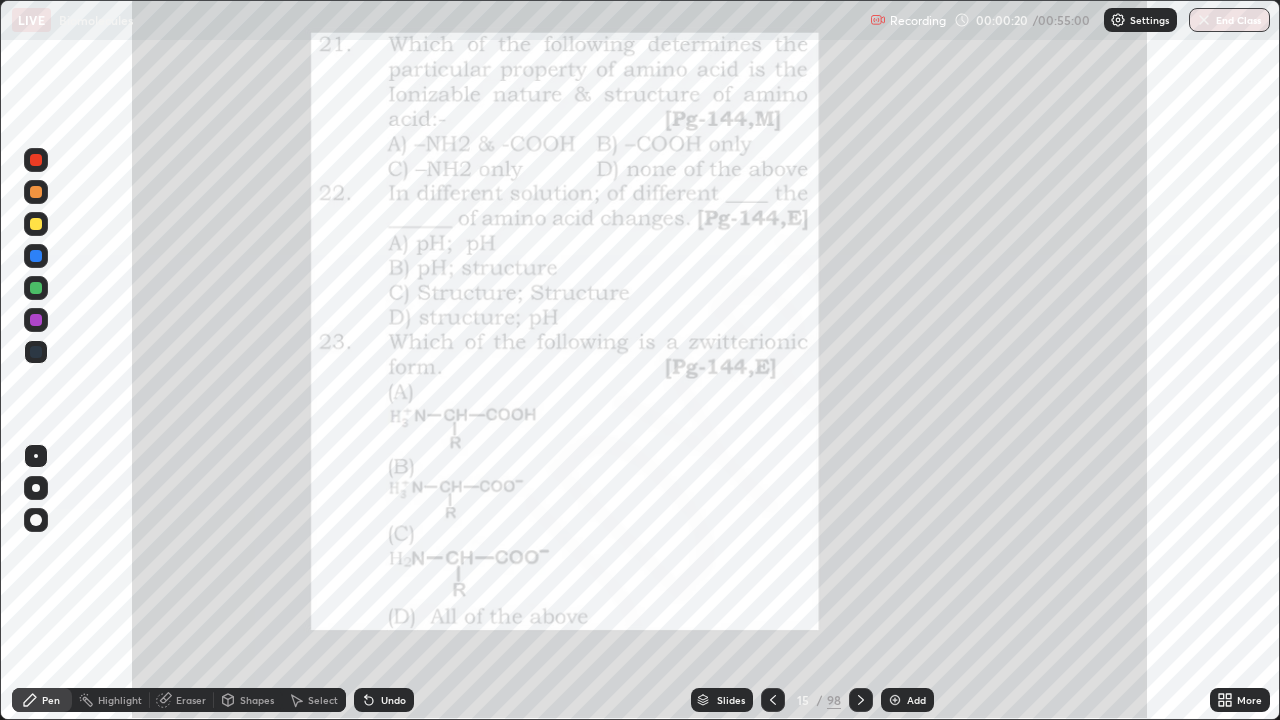 click on "Add" at bounding box center [916, 700] 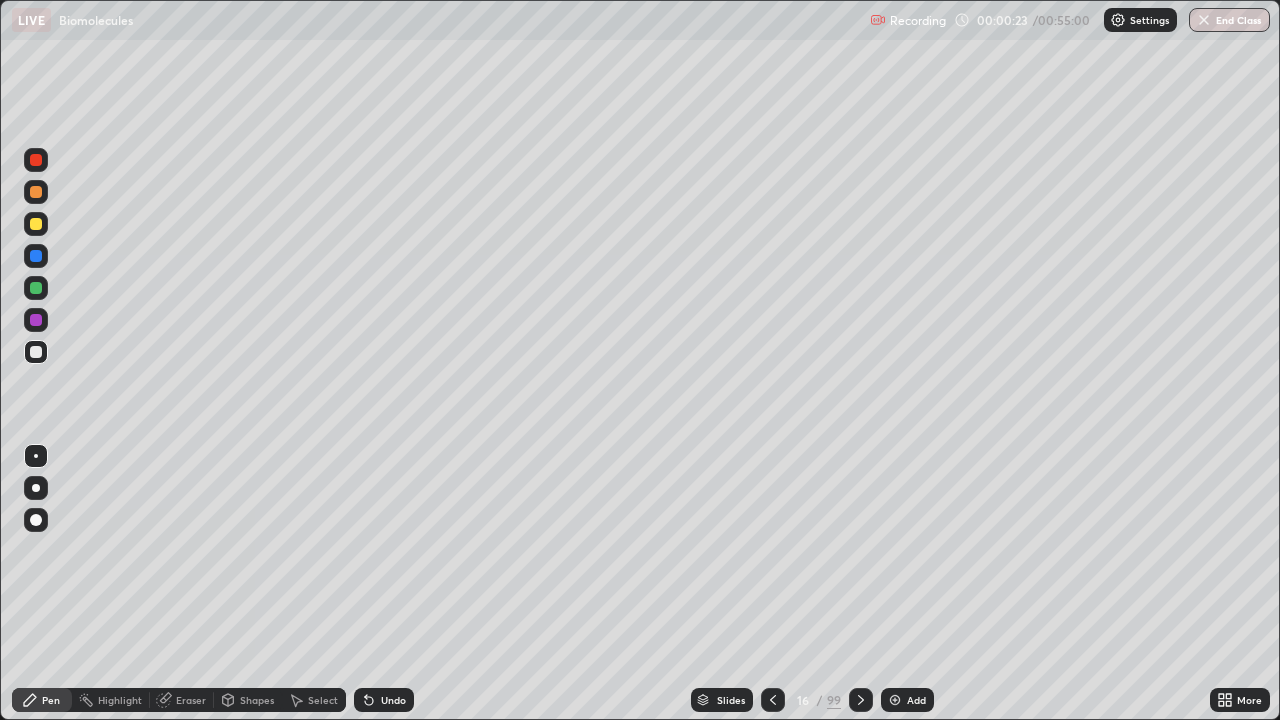 click at bounding box center (36, 224) 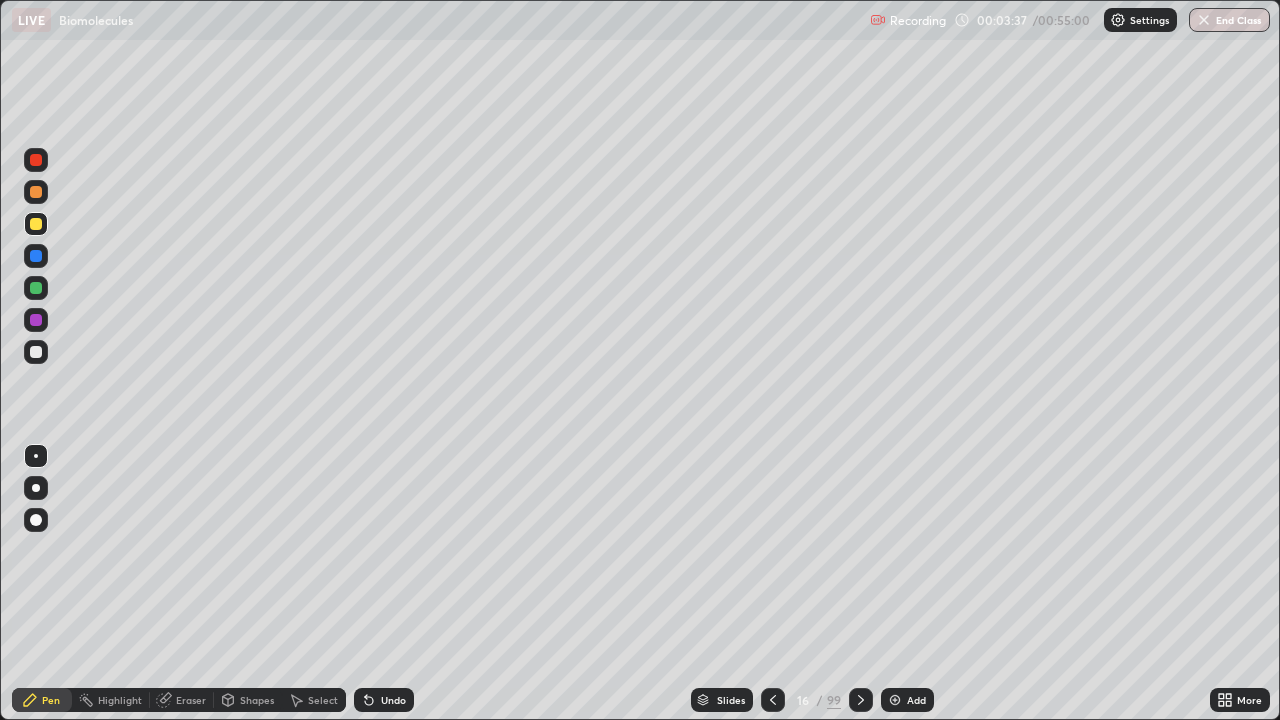 click at bounding box center [36, 352] 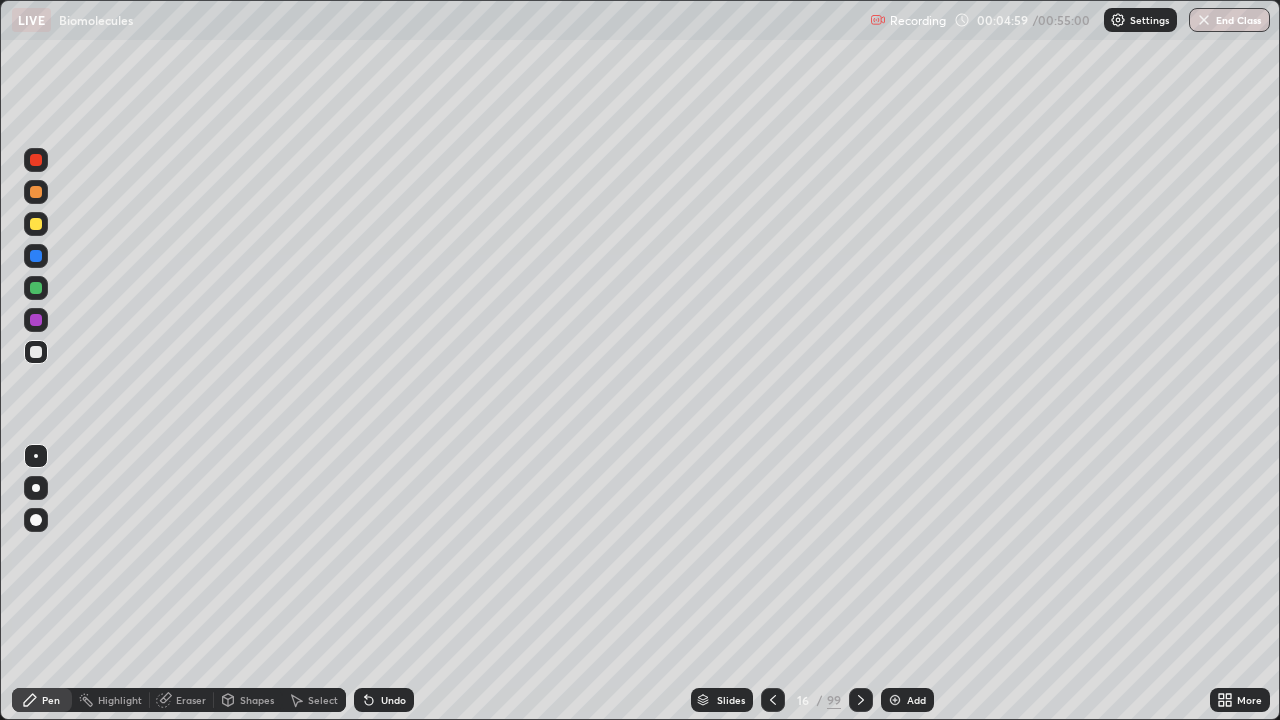 click at bounding box center [36, 224] 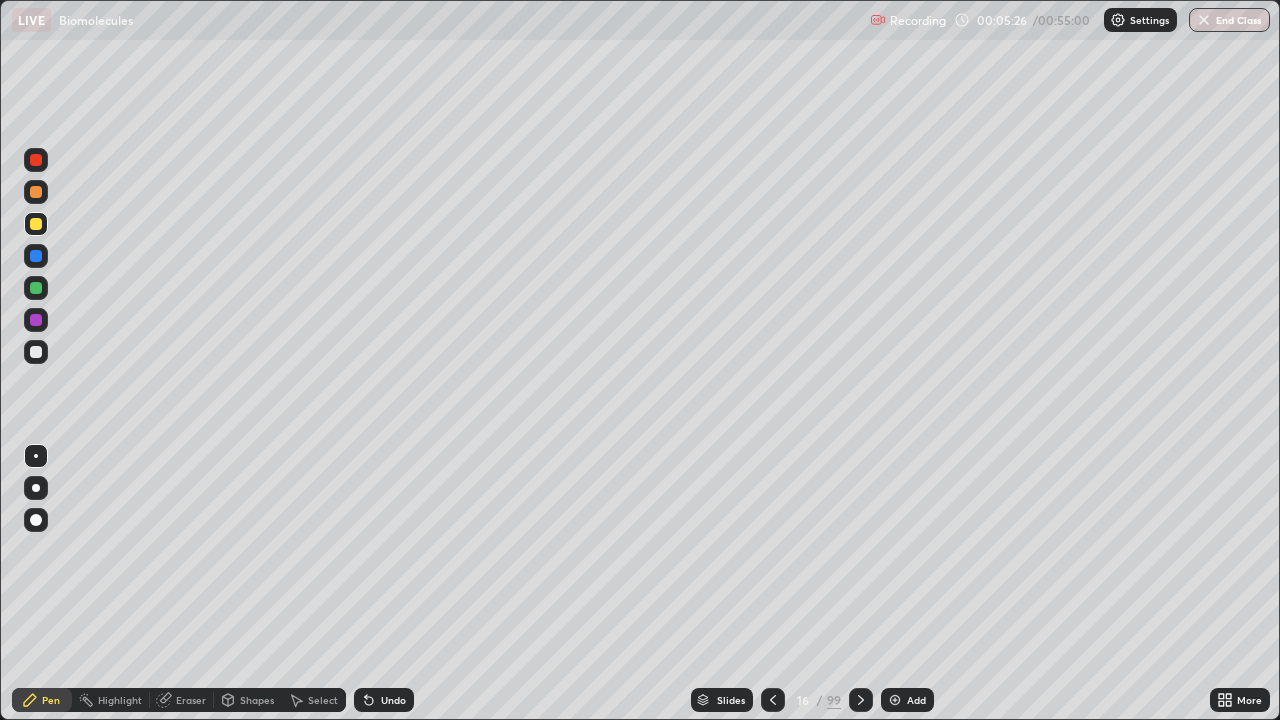 click at bounding box center (36, 352) 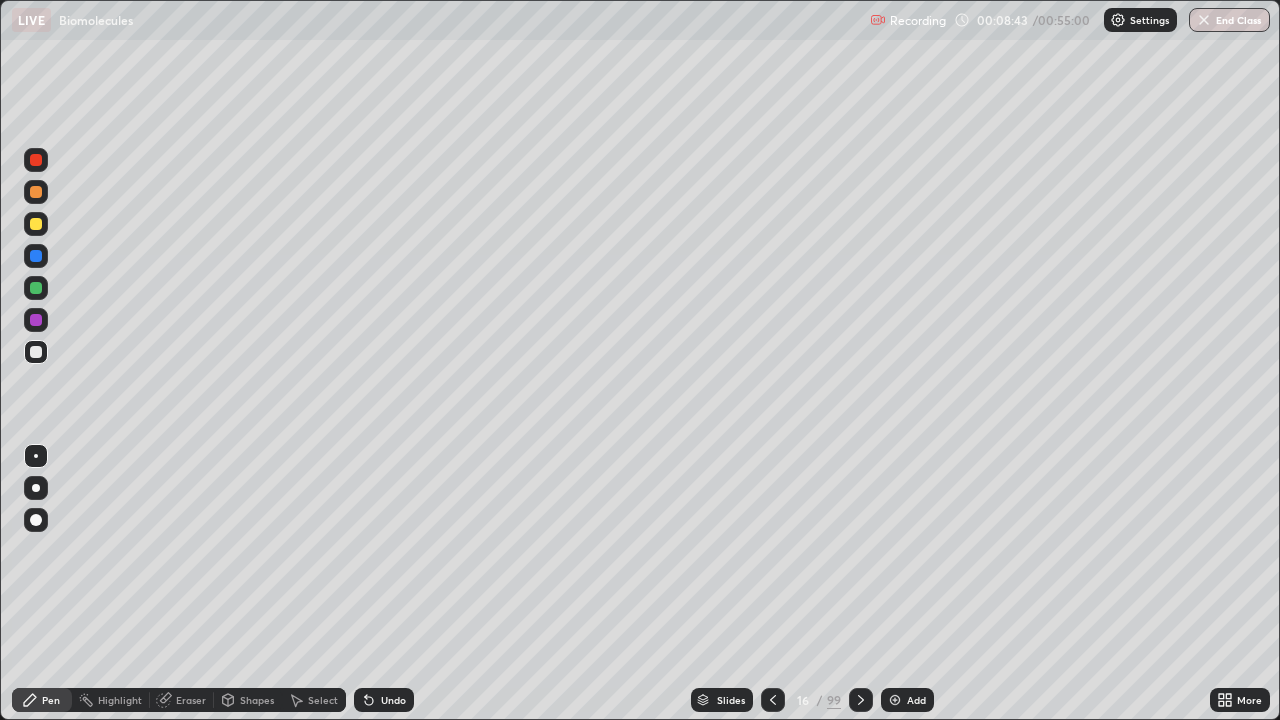 click at bounding box center (36, 224) 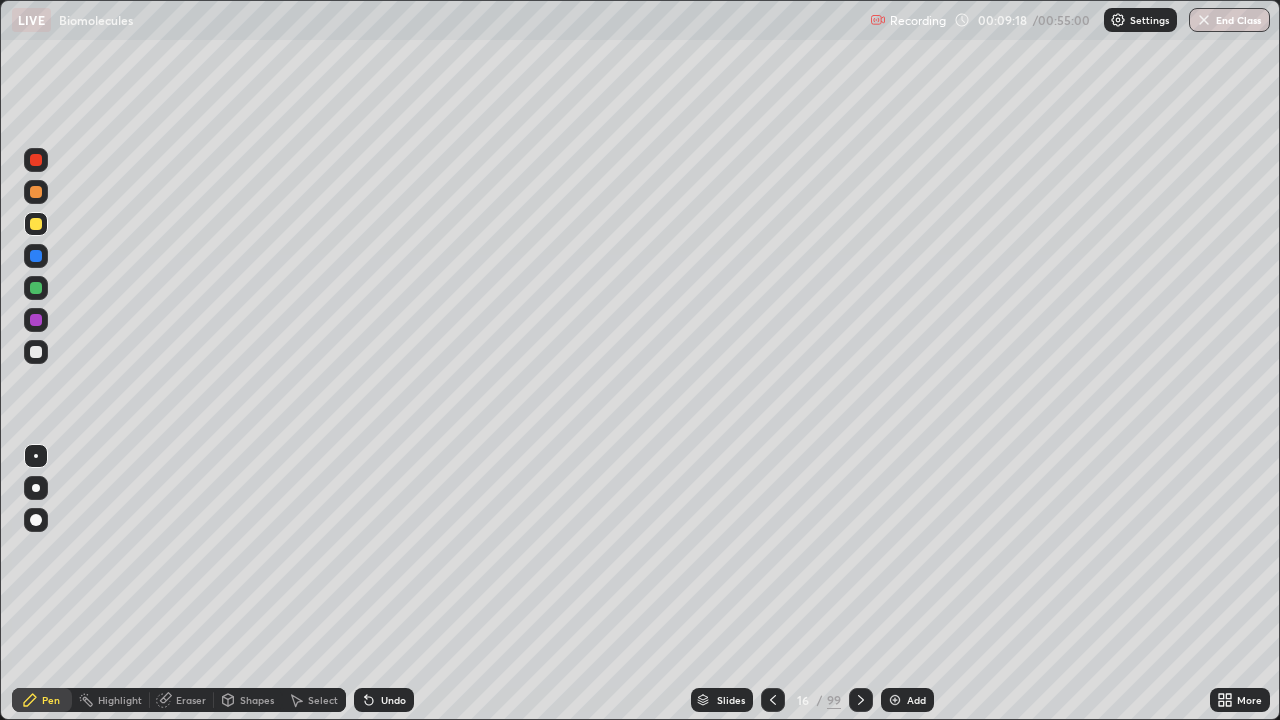 click at bounding box center [36, 352] 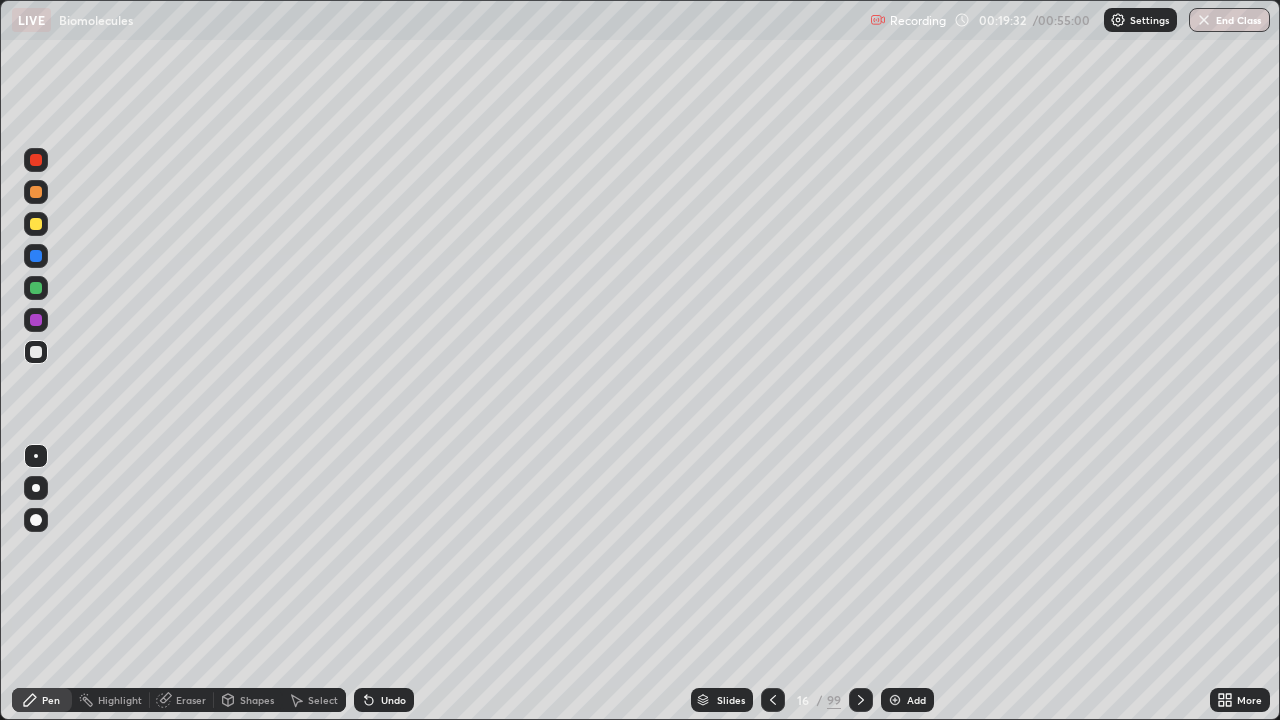 click on "Add" at bounding box center [916, 700] 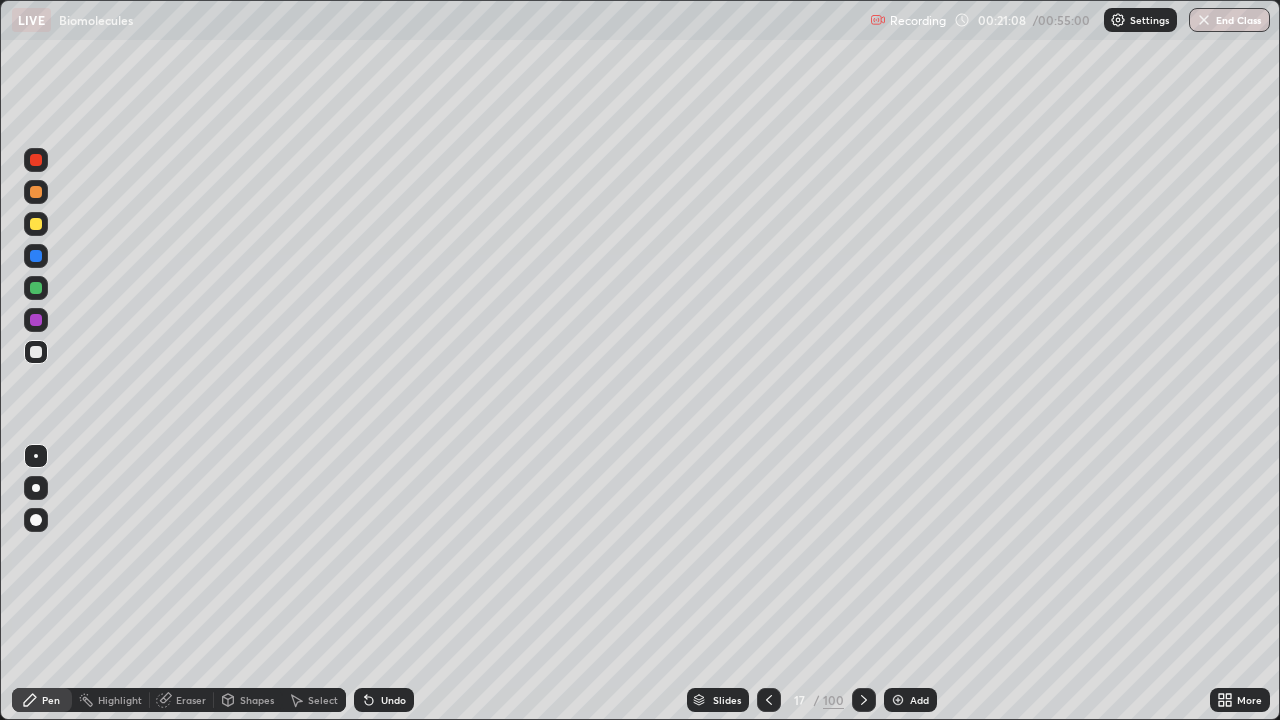 click 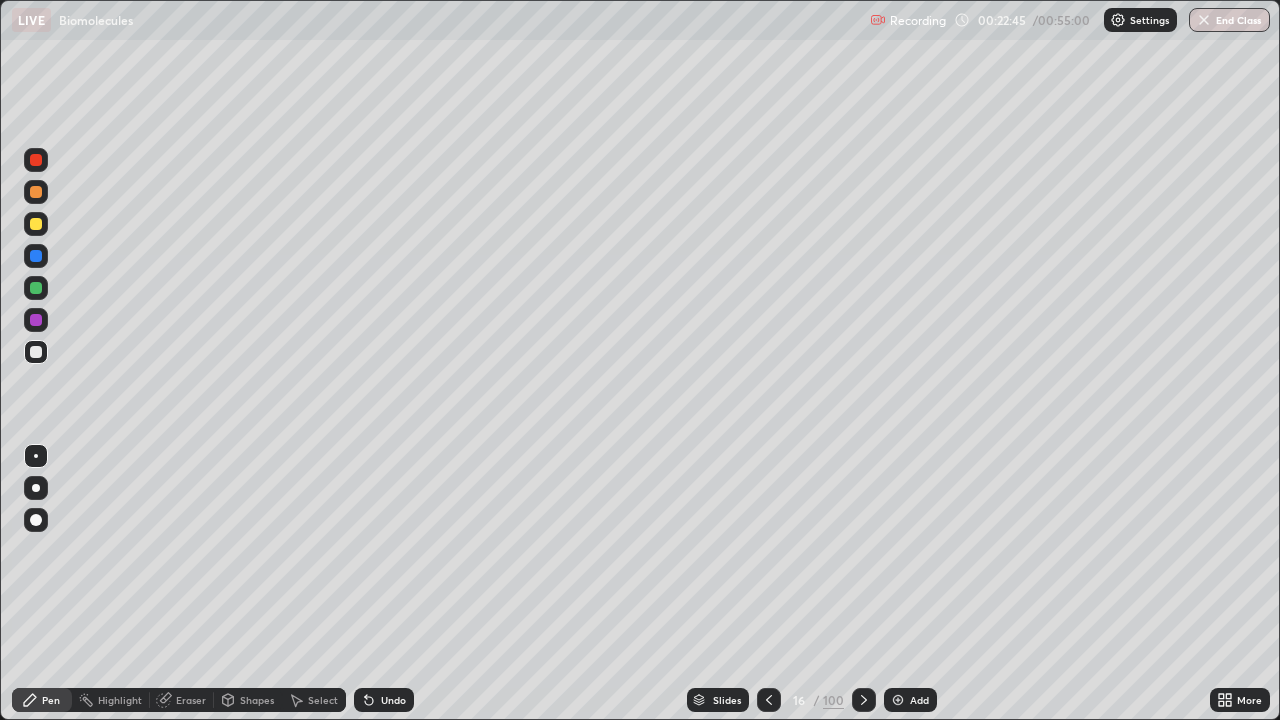 click at bounding box center (864, 700) 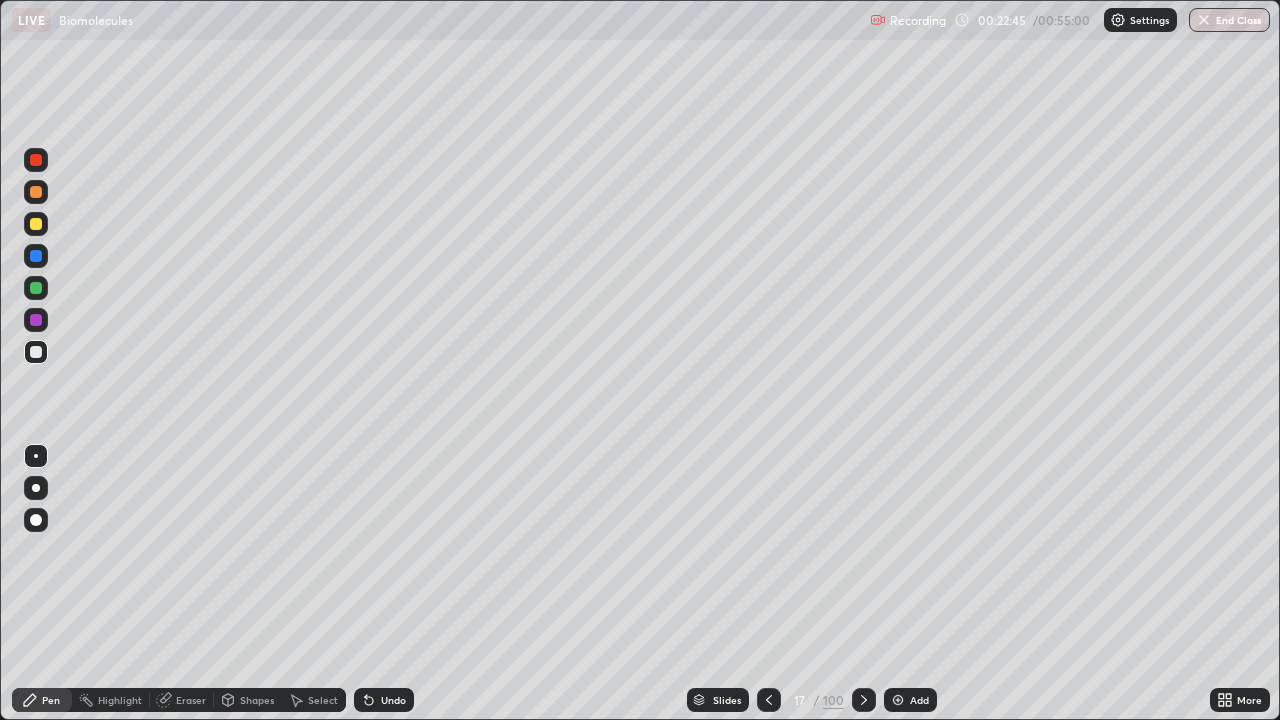 click on "Add" at bounding box center [919, 700] 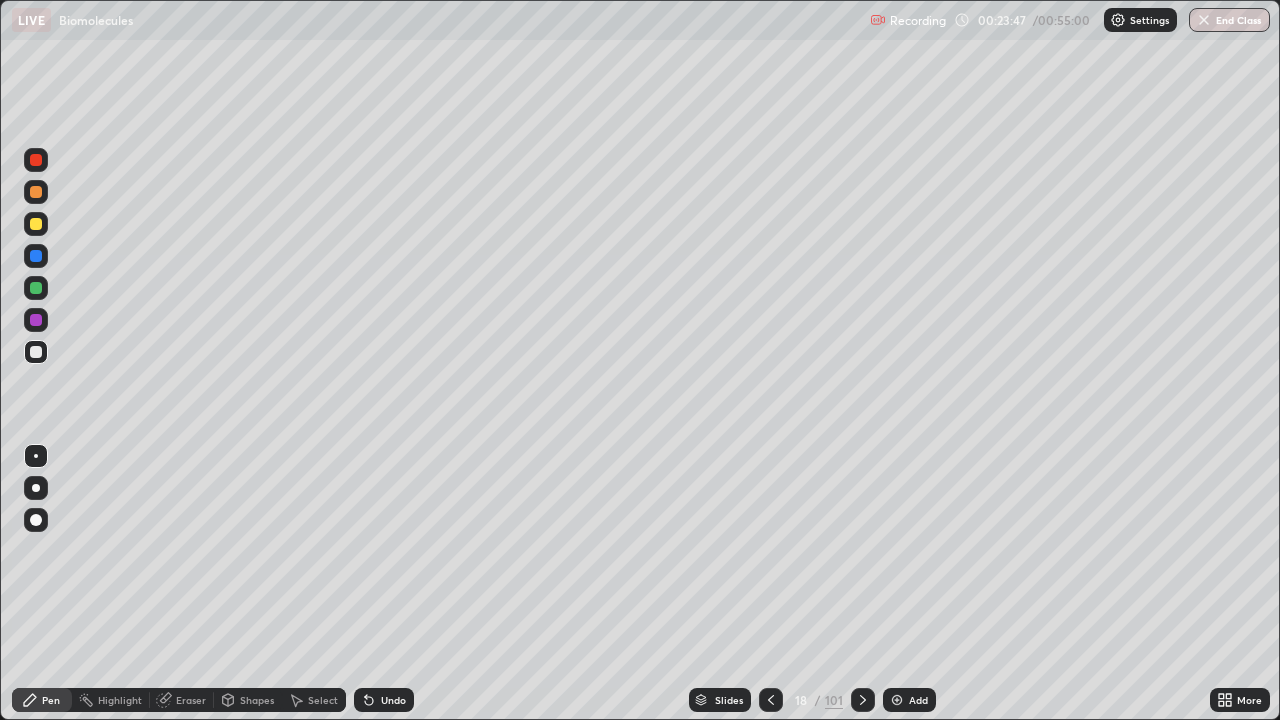 click 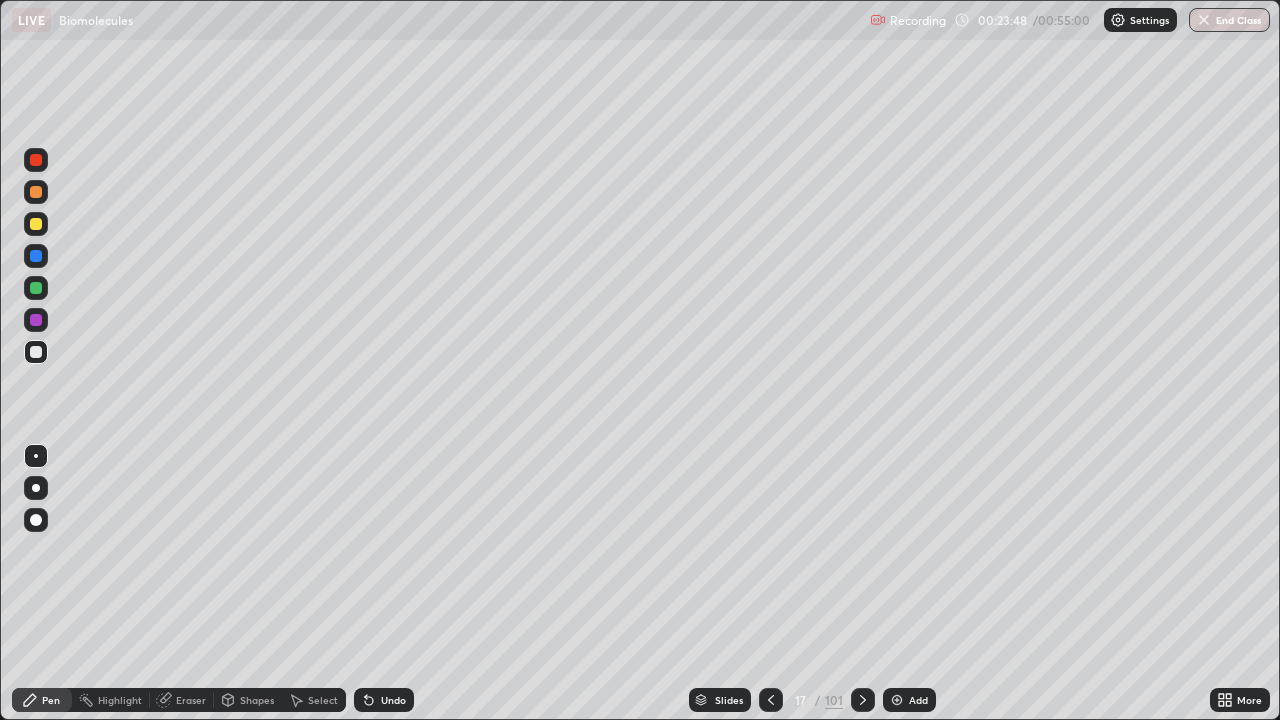 click 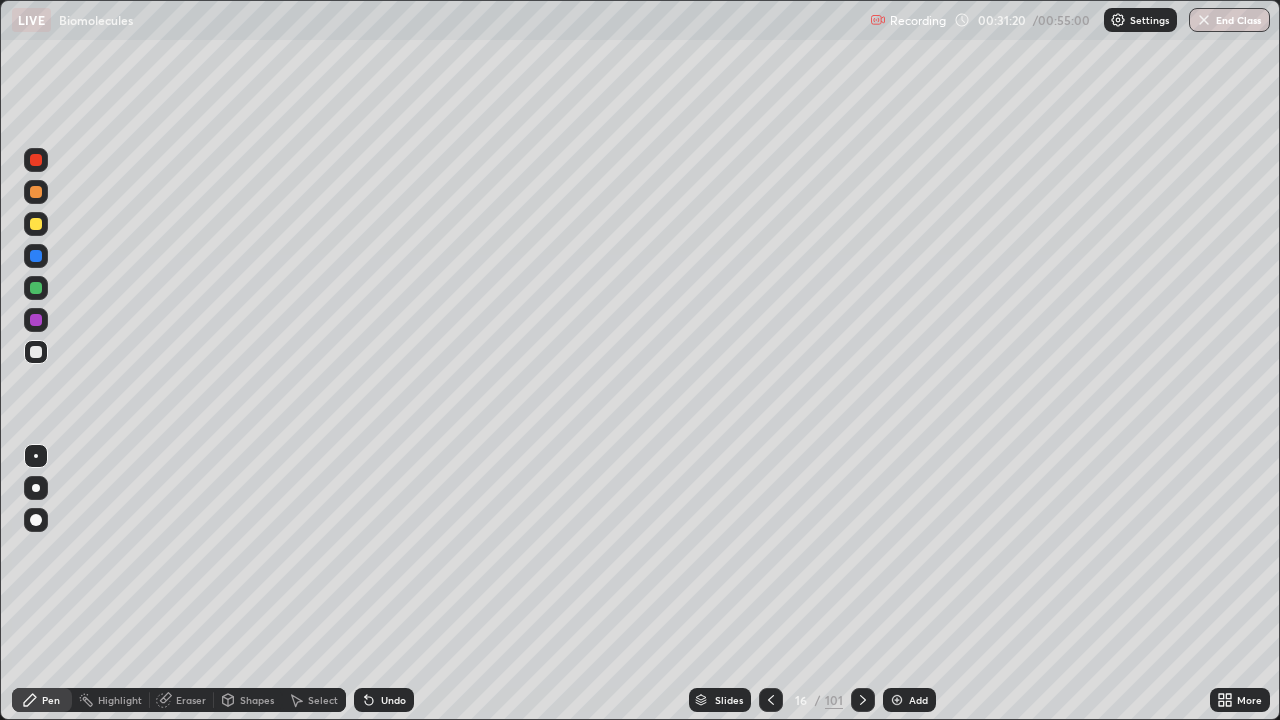 click on "Shapes" at bounding box center (257, 700) 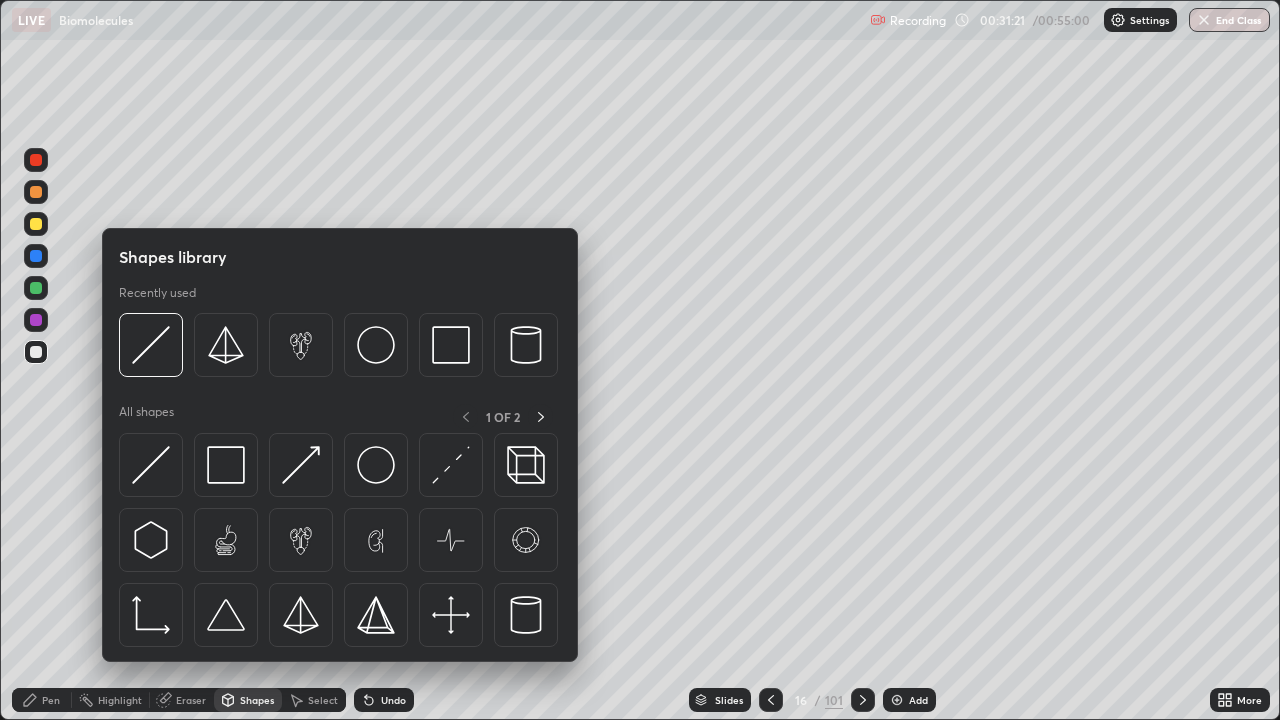 click on "Select" at bounding box center (323, 700) 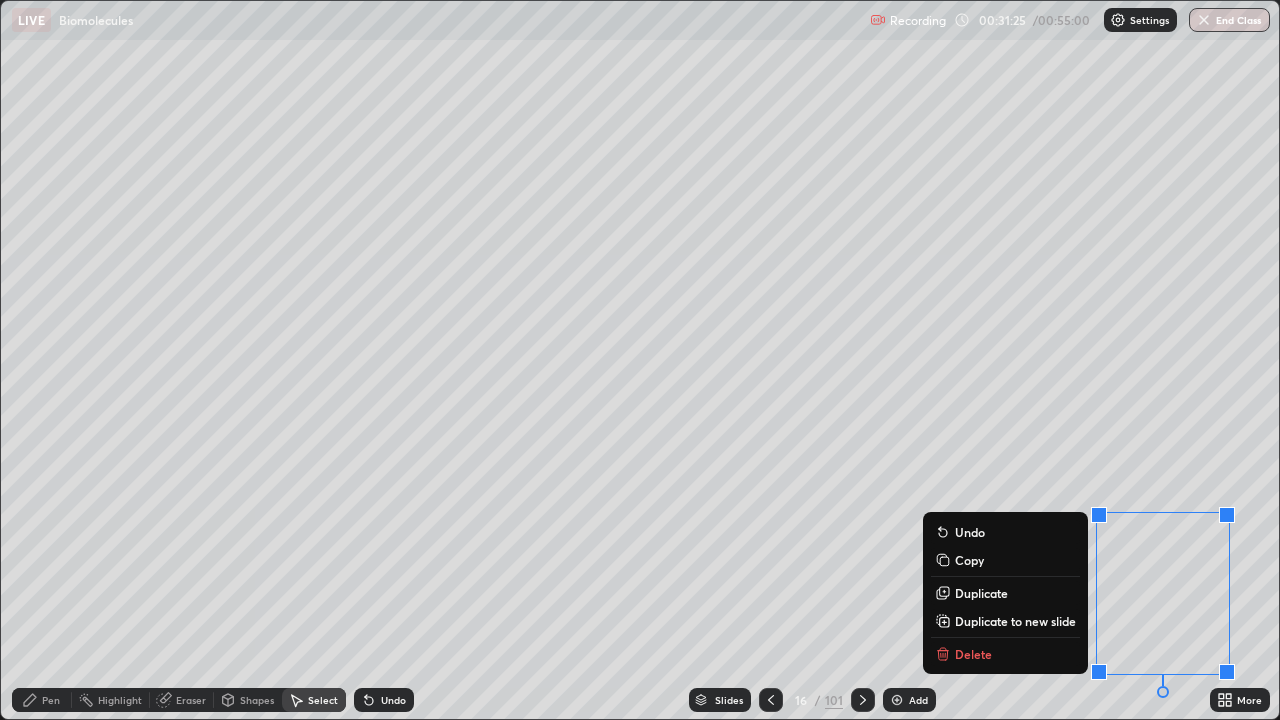 click on "Delete" at bounding box center (1005, 654) 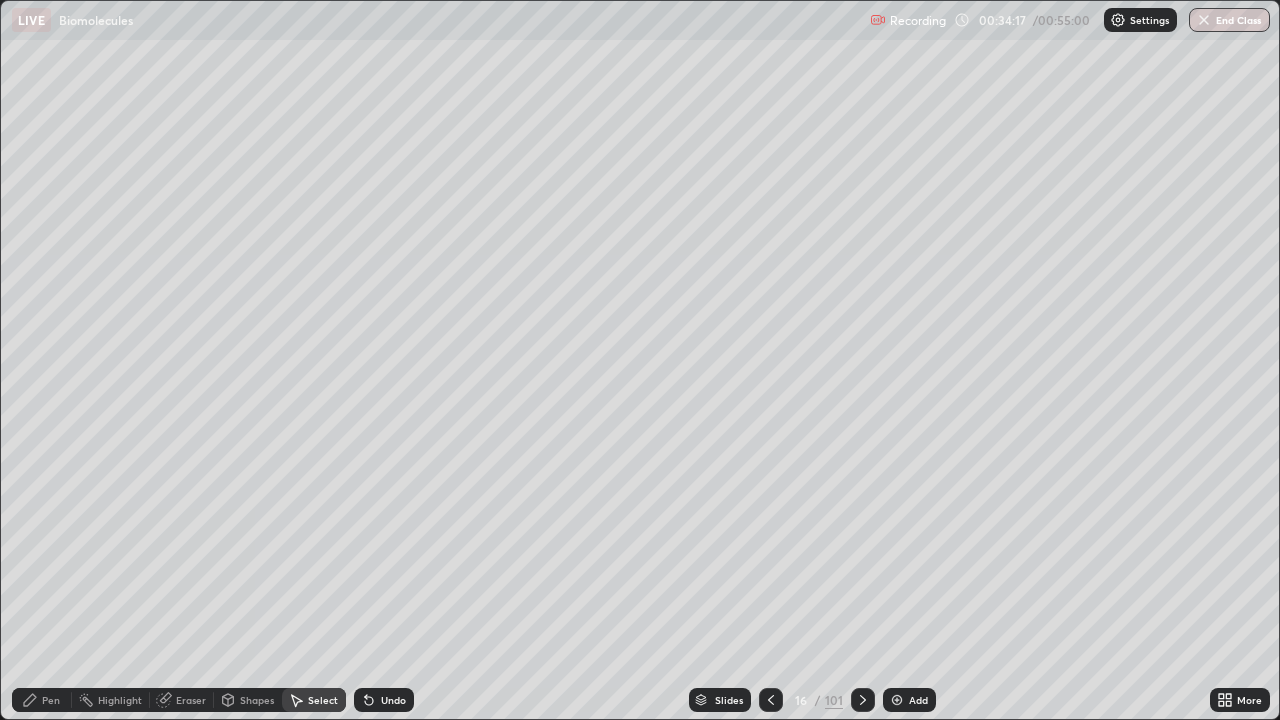 click on "Add" at bounding box center [918, 700] 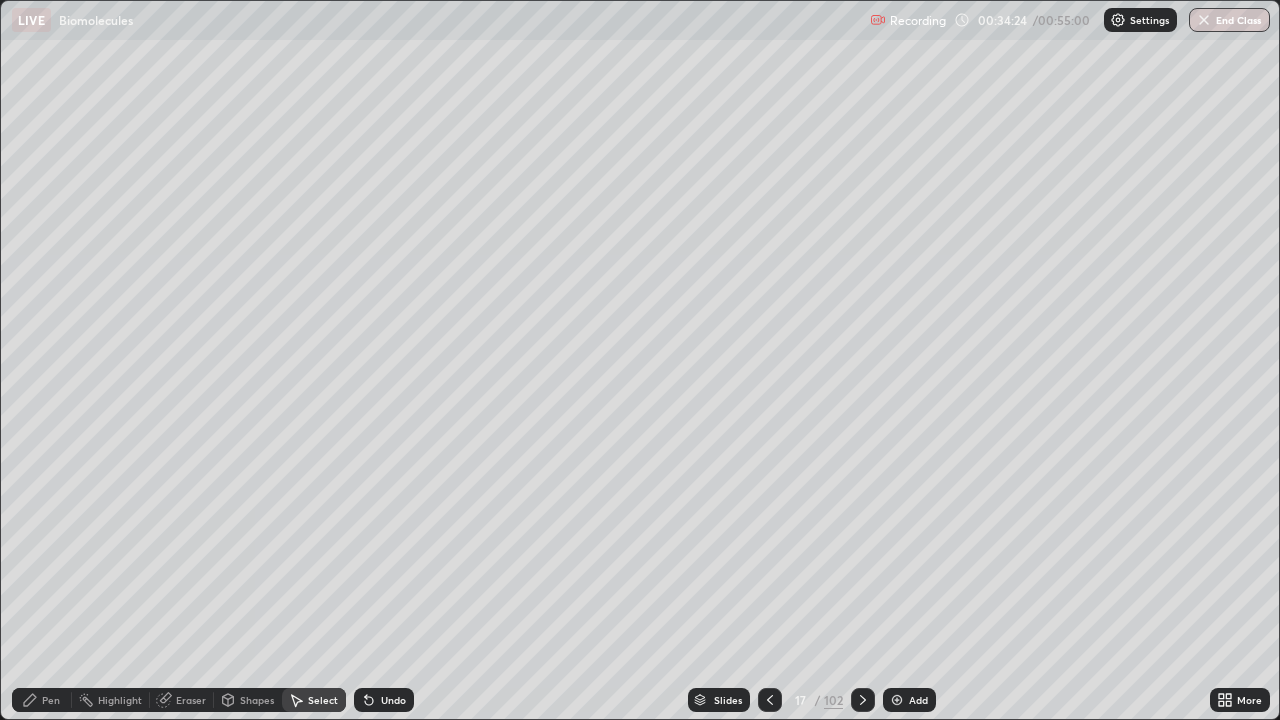 click on "Pen" at bounding box center [42, 700] 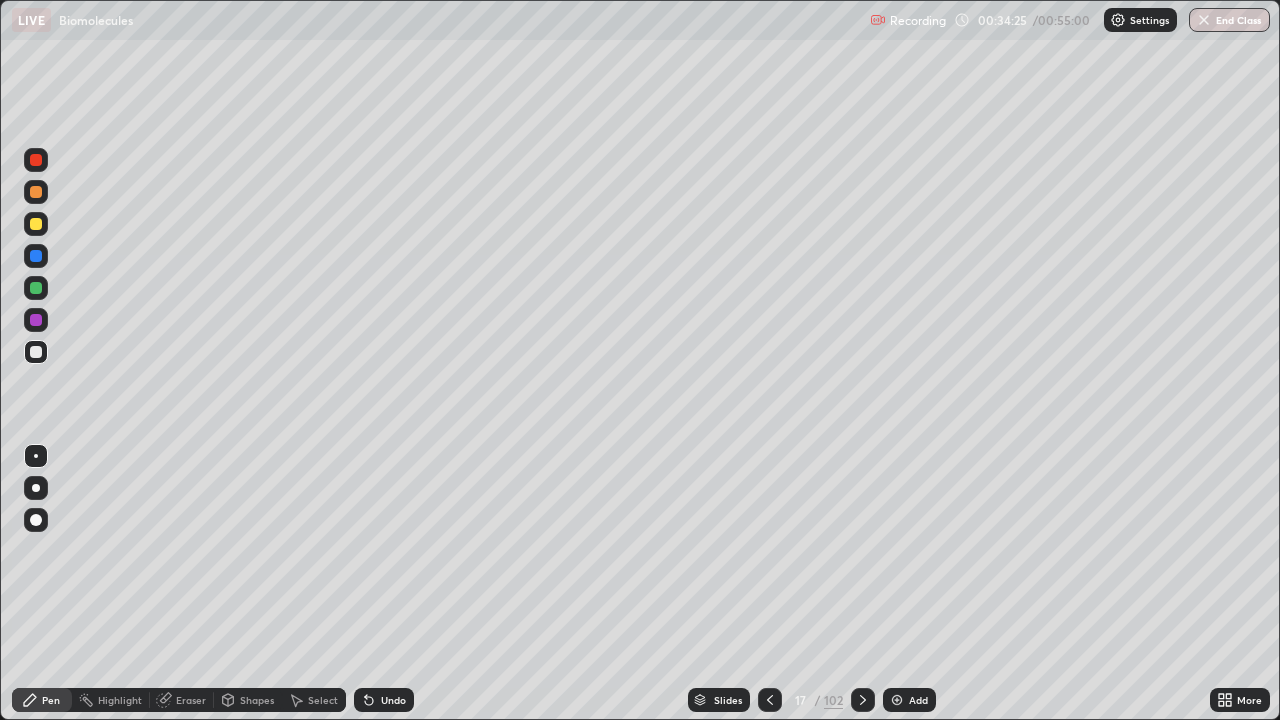 click on "Shapes" at bounding box center [257, 700] 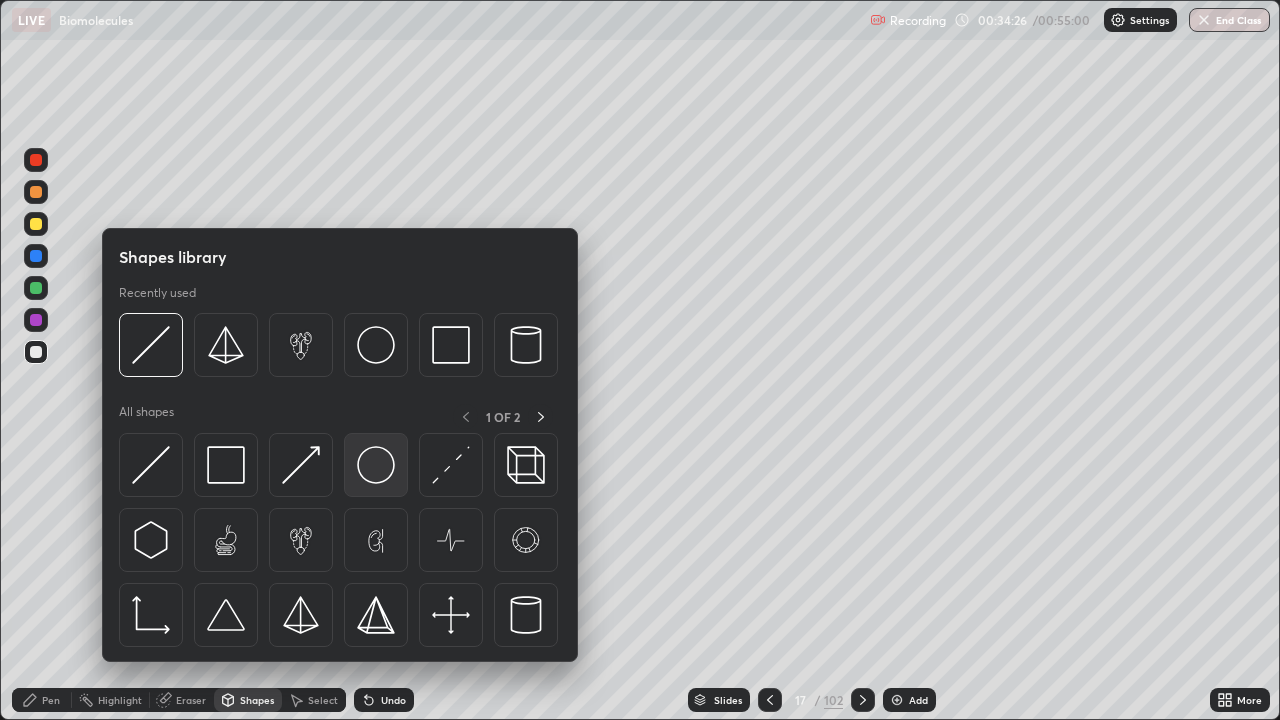 click at bounding box center [376, 465] 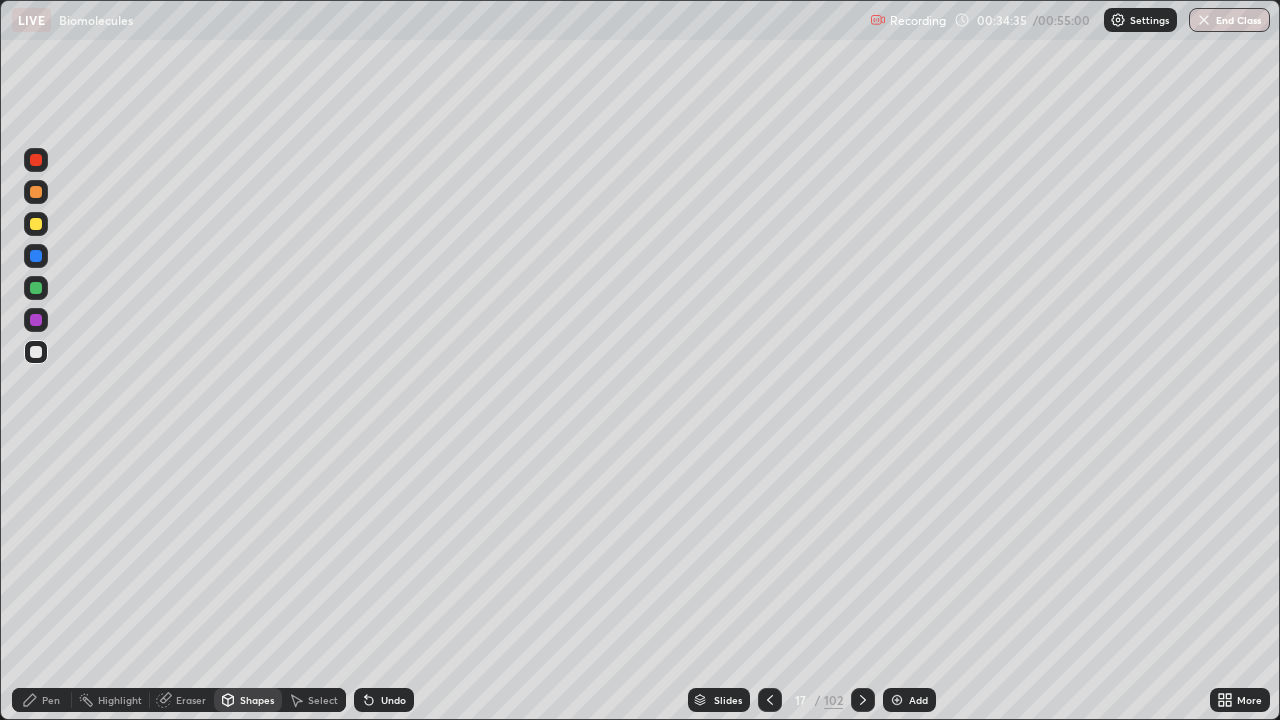 click on "Pen" at bounding box center (51, 700) 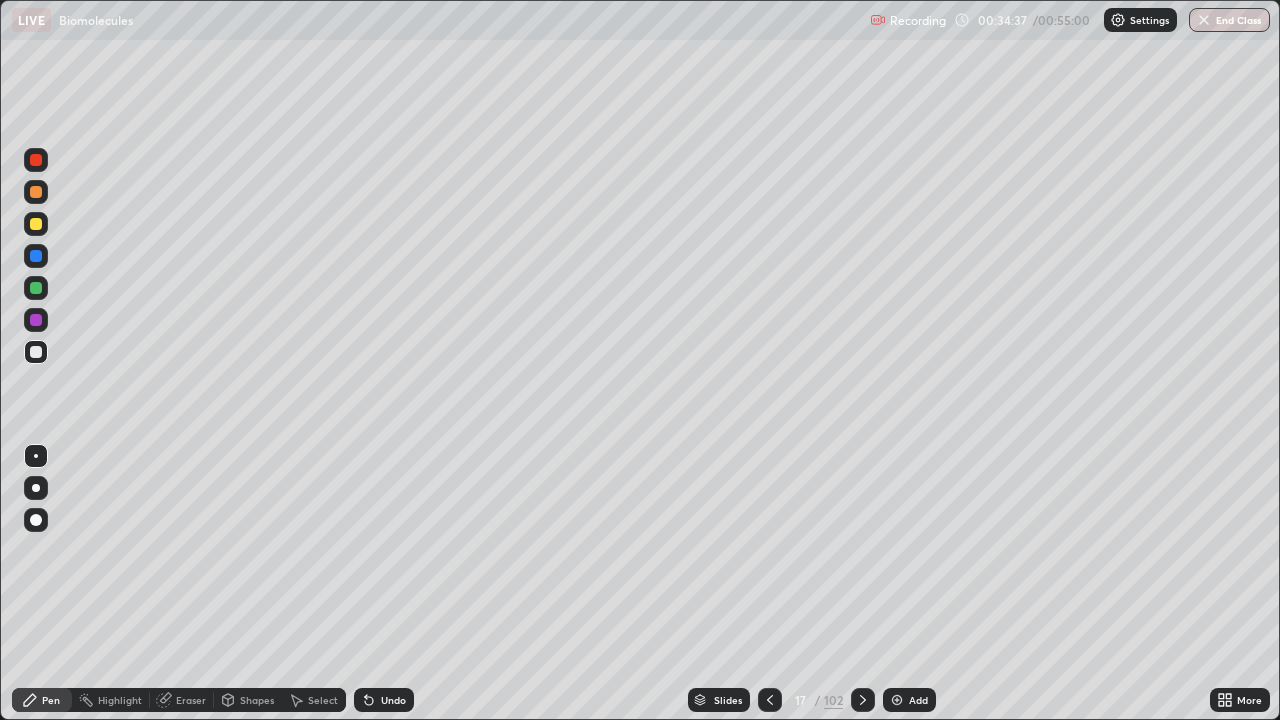 click on "Highlight" at bounding box center [120, 700] 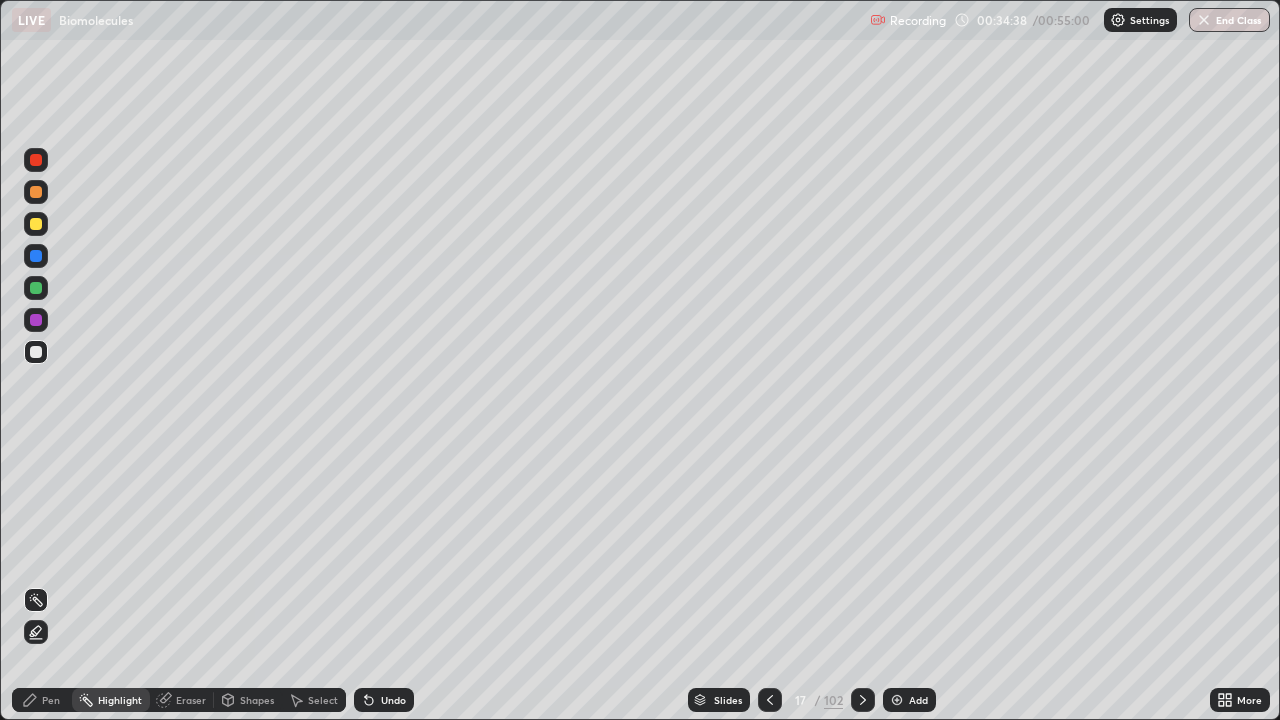 click 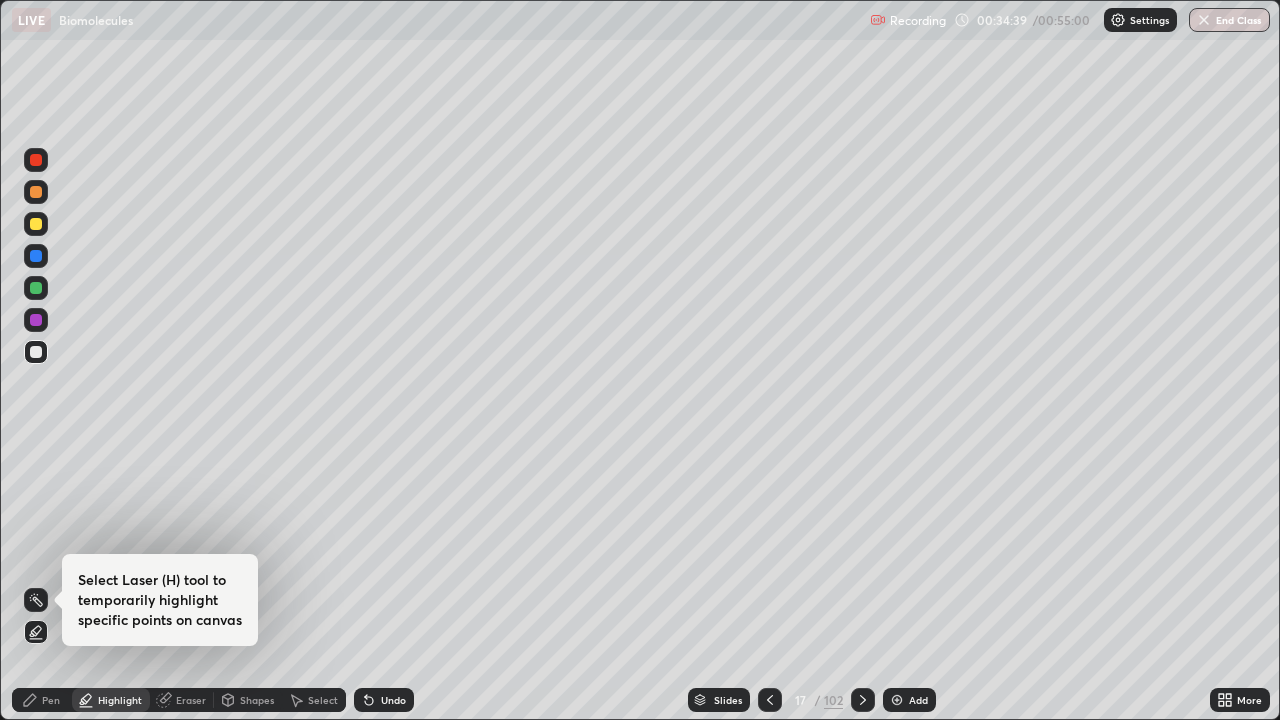 click at bounding box center [36, 224] 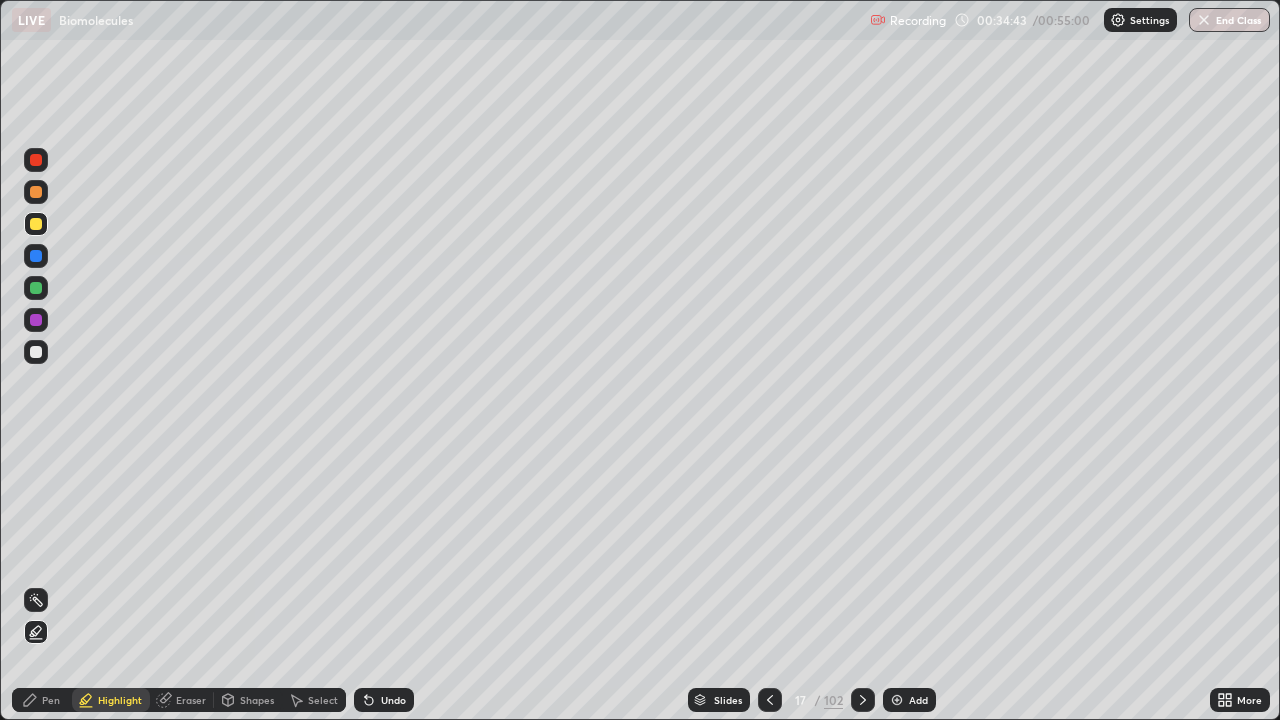 click on "Undo" at bounding box center (393, 700) 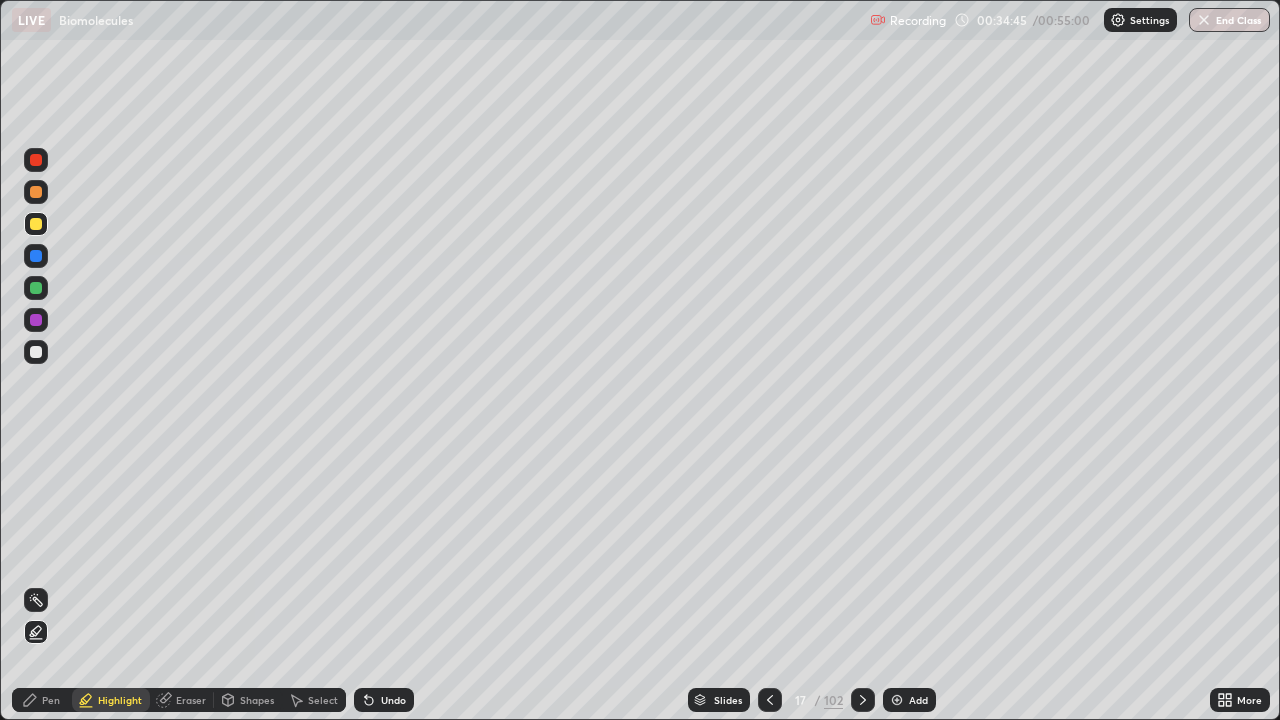 click on "Pen" at bounding box center (51, 700) 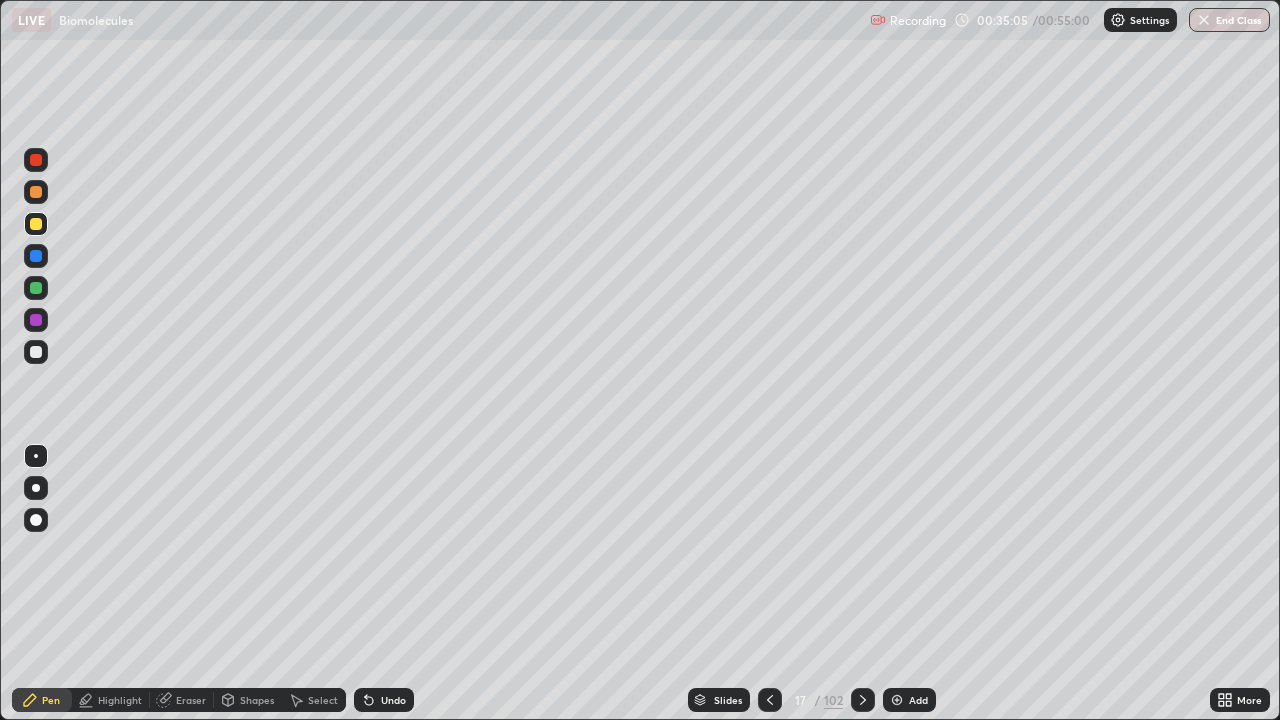 click on "Highlight" at bounding box center [120, 700] 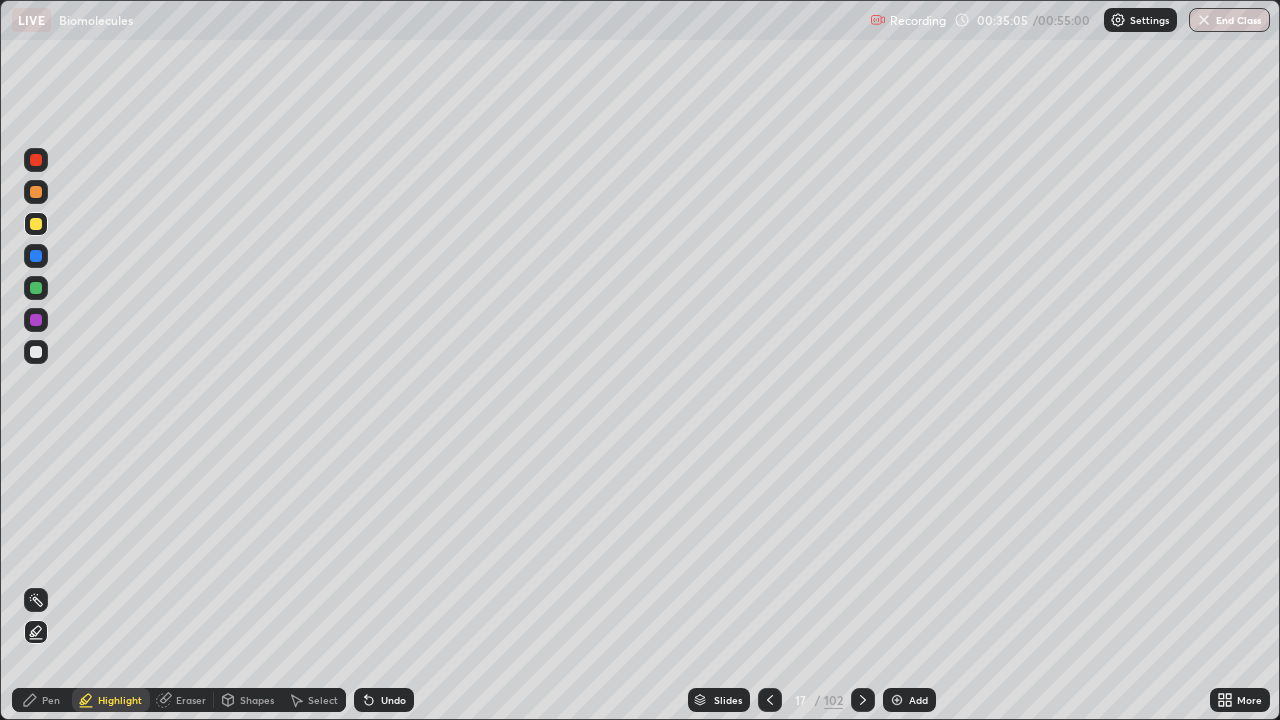 click at bounding box center [36, 320] 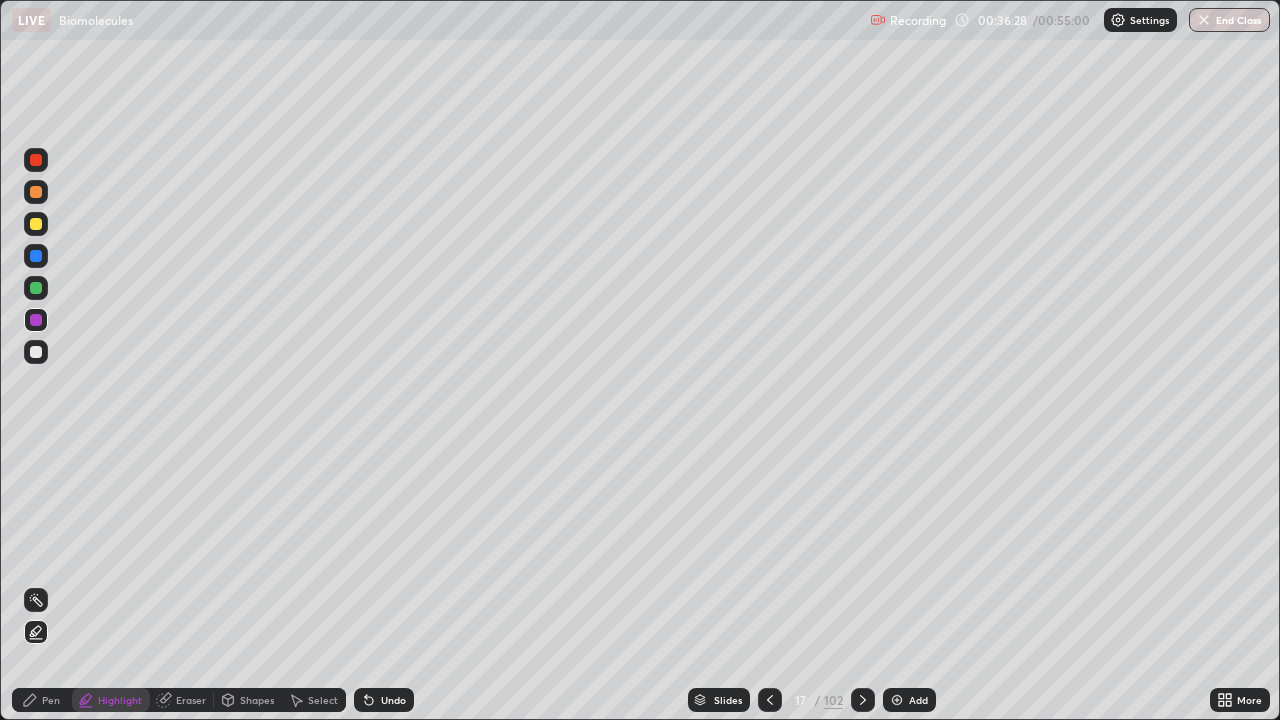 click on "Undo" at bounding box center [384, 700] 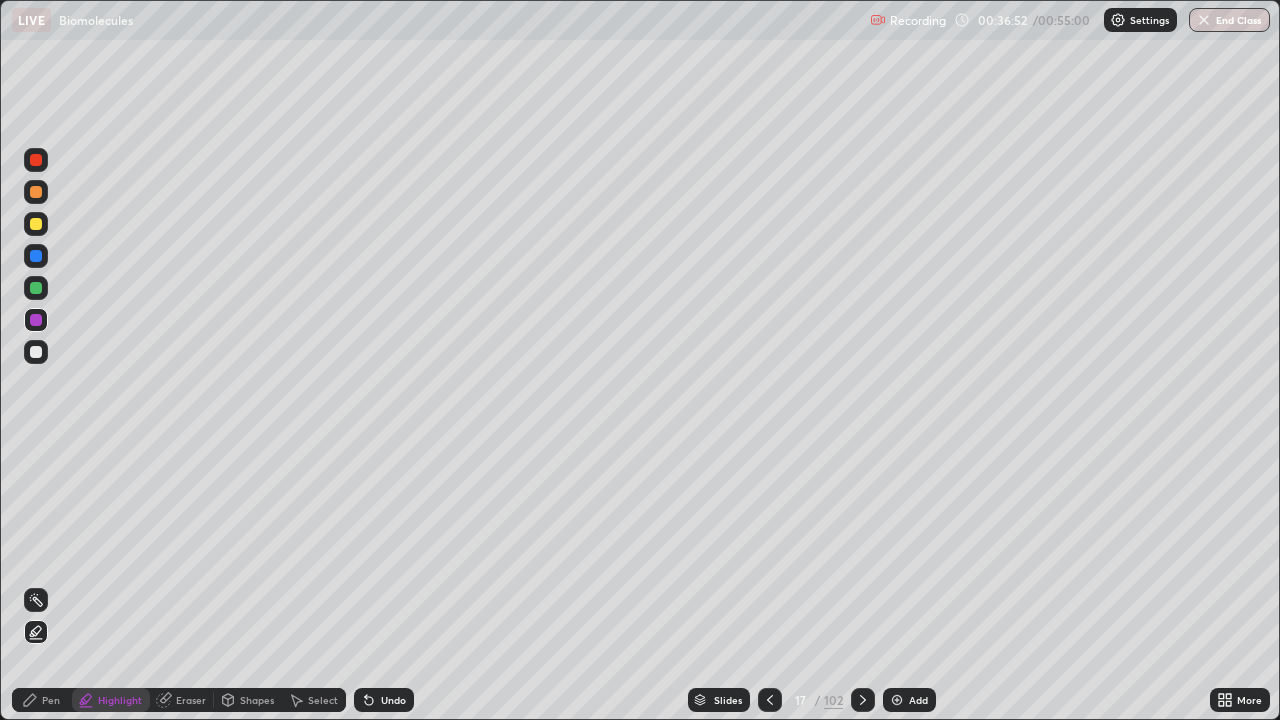 click on "Undo" at bounding box center [384, 700] 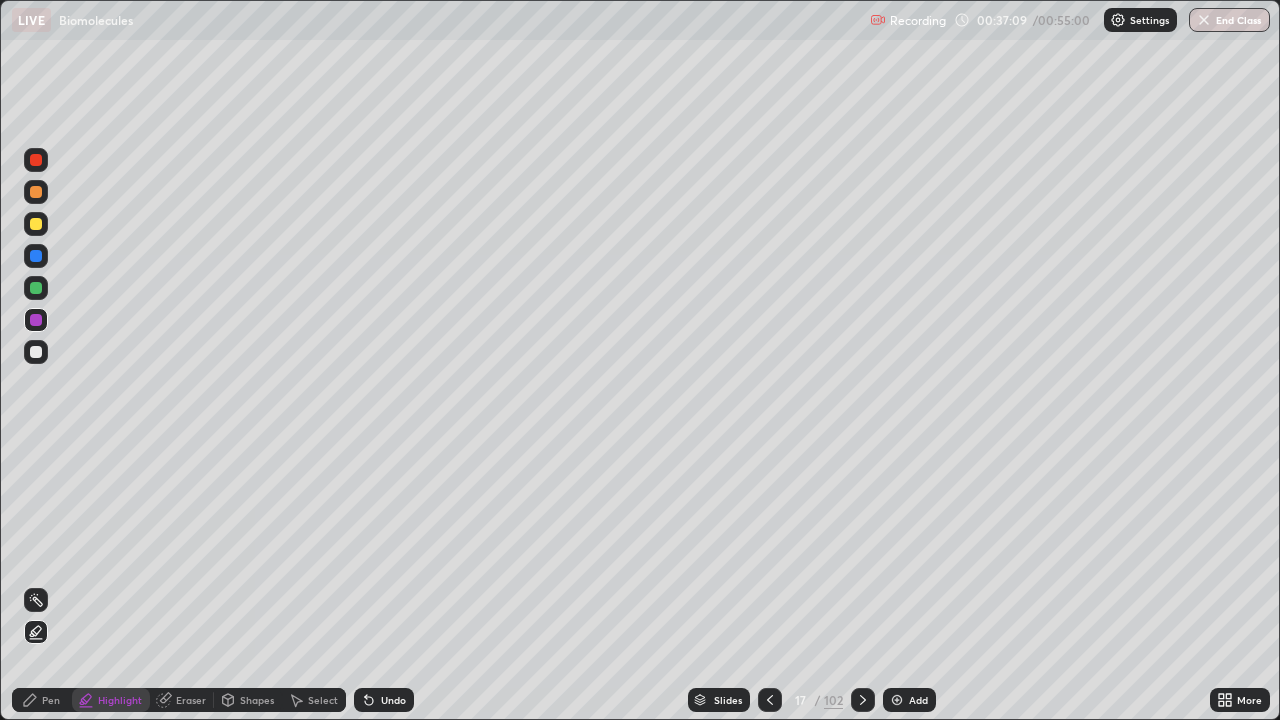 click on "Undo" at bounding box center [384, 700] 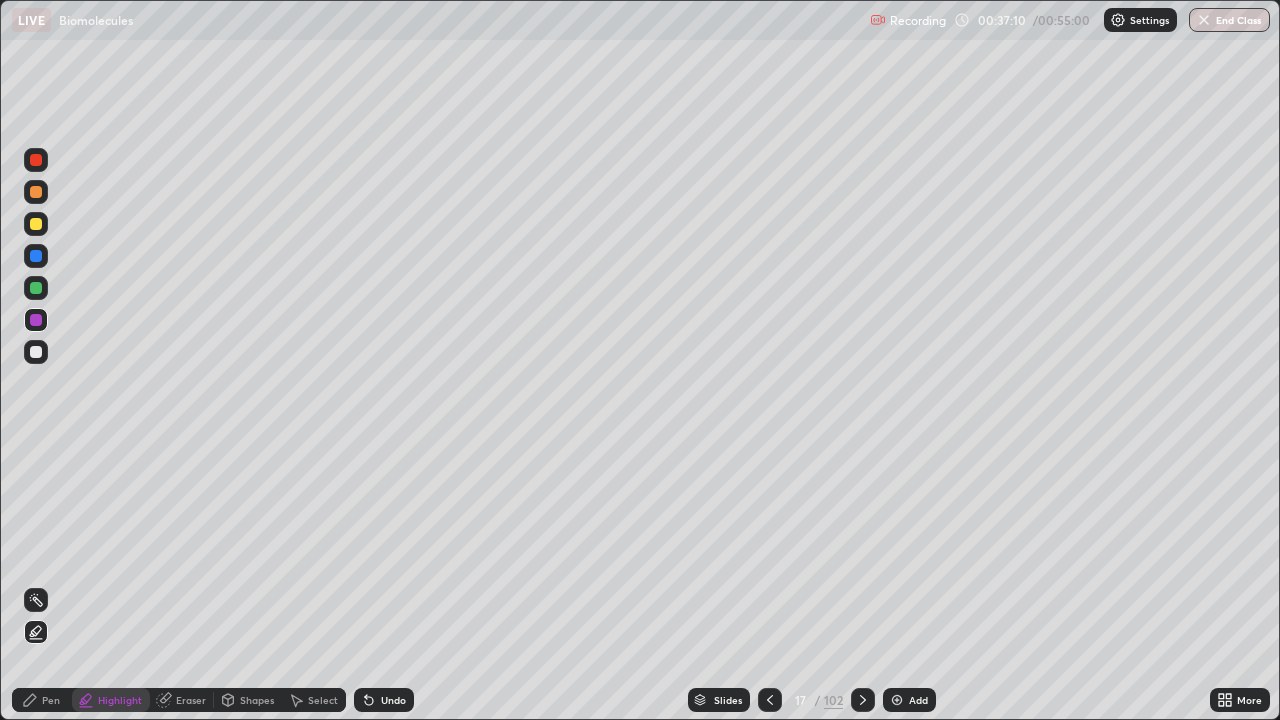 click 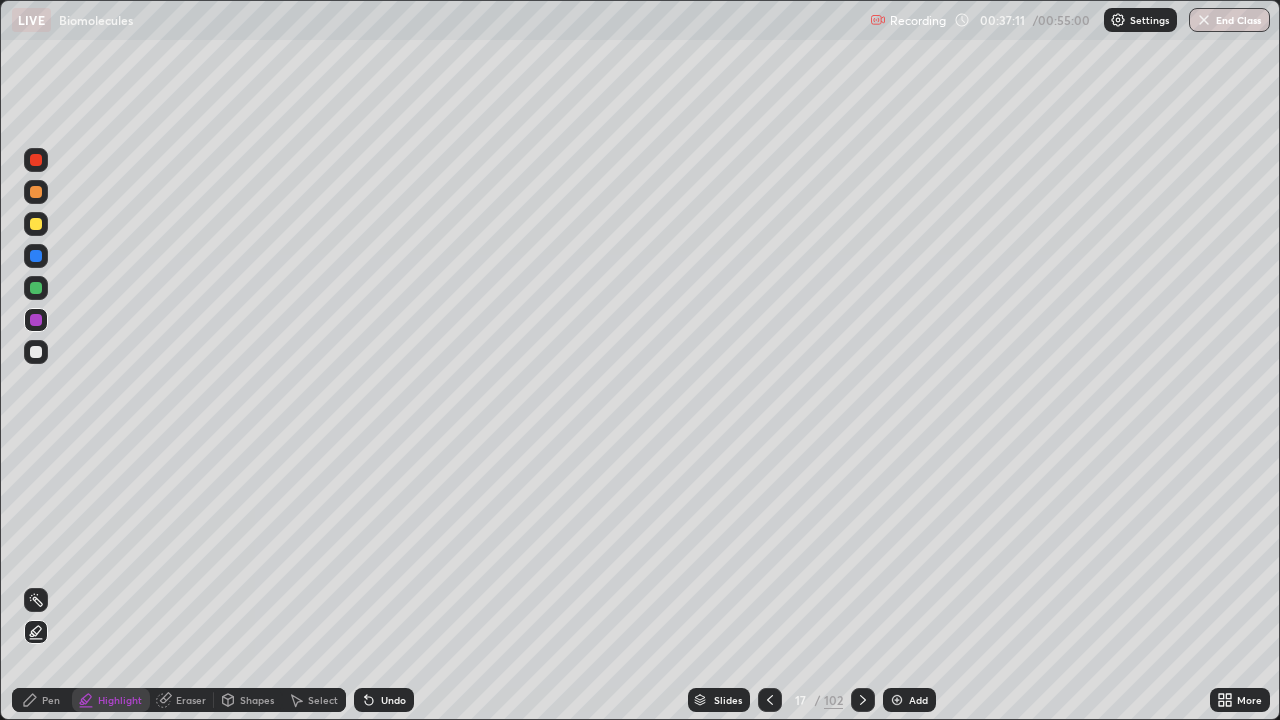 click 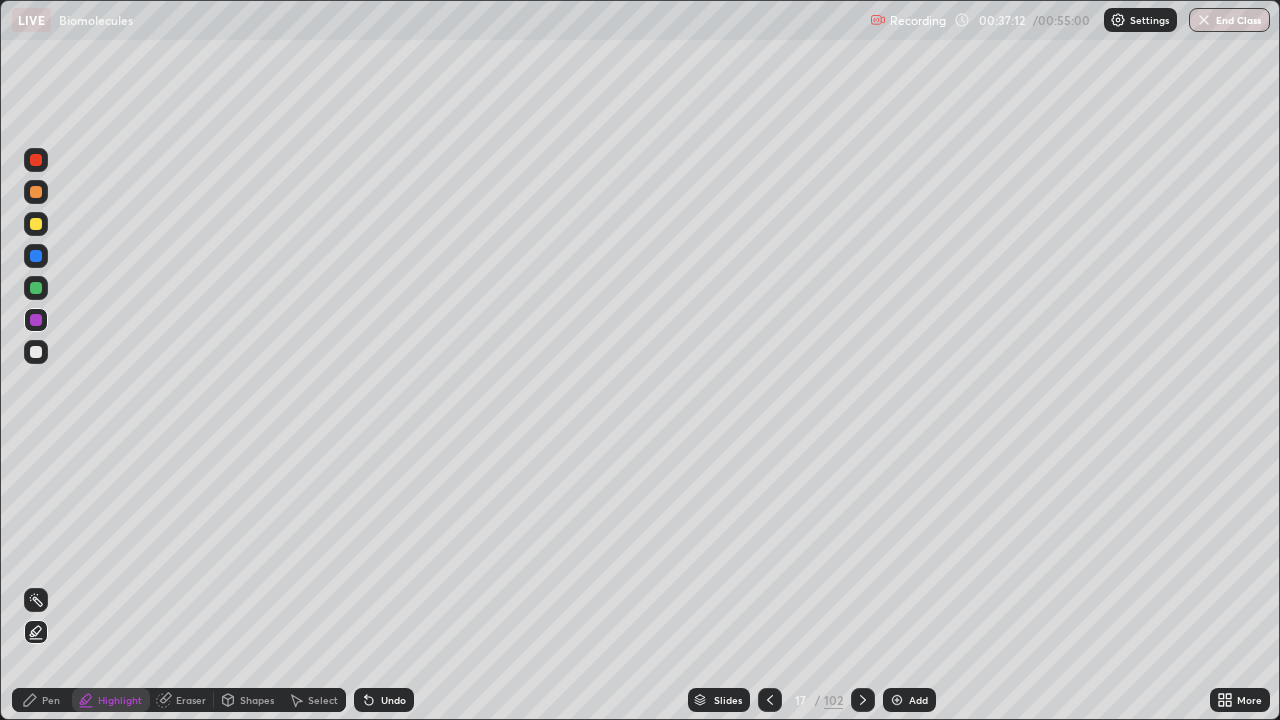 click on "Undo" at bounding box center (393, 700) 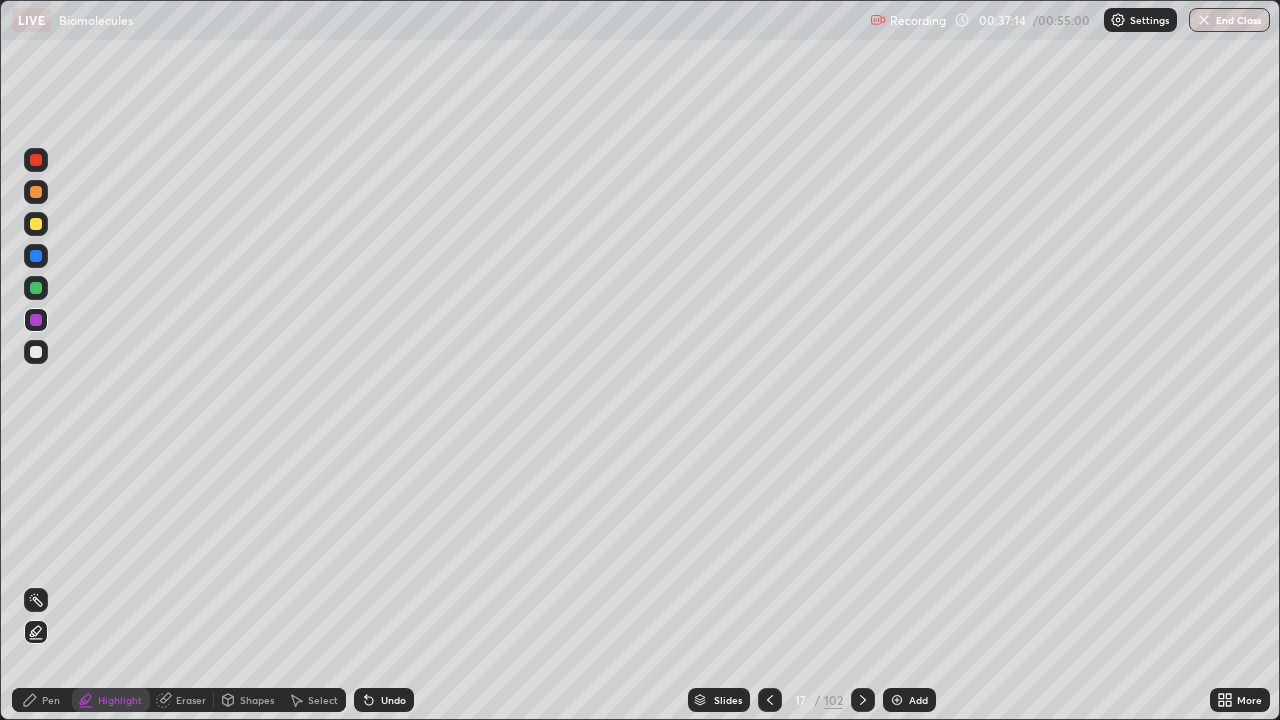 click on "Pen" at bounding box center [51, 700] 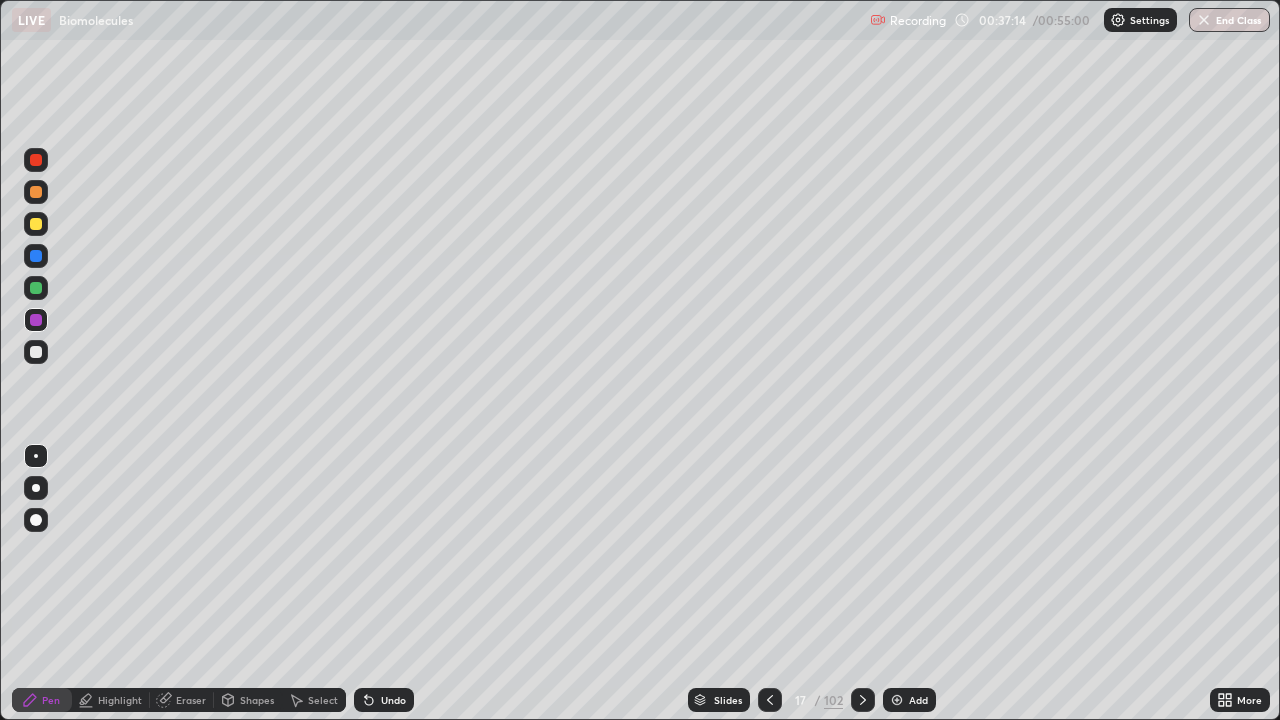 click at bounding box center [36, 520] 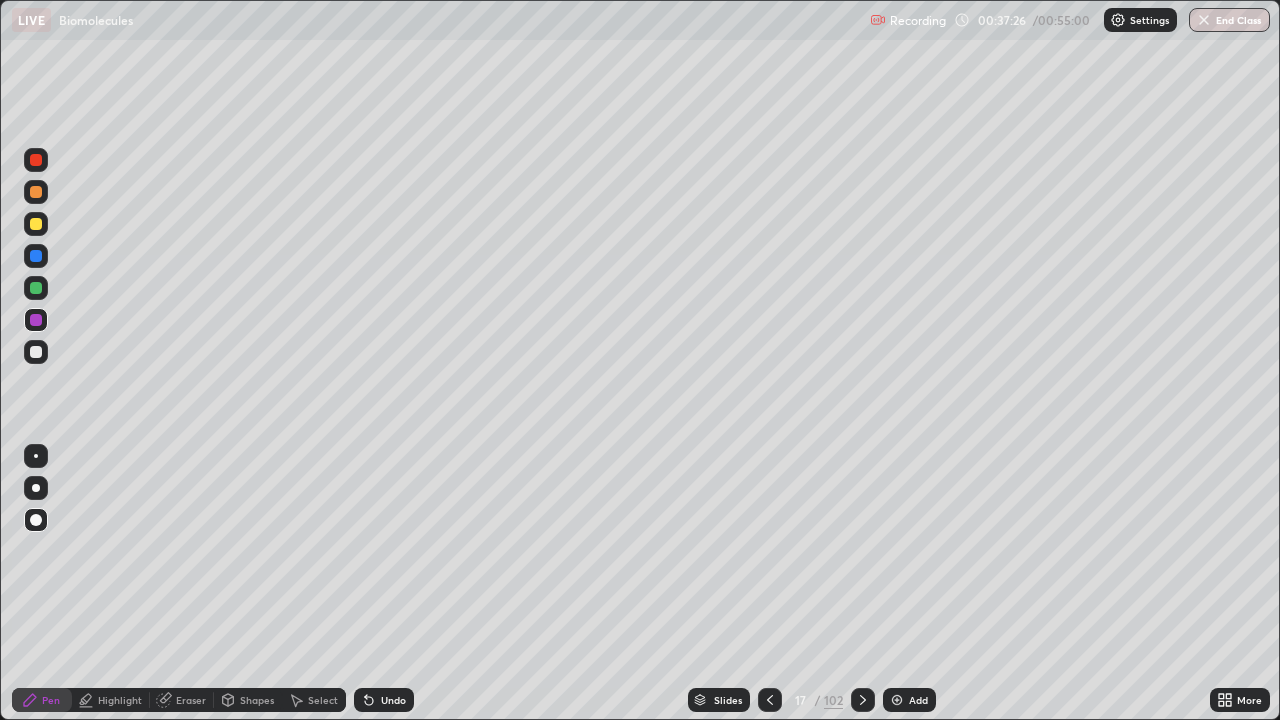 click on "Undo" at bounding box center [393, 700] 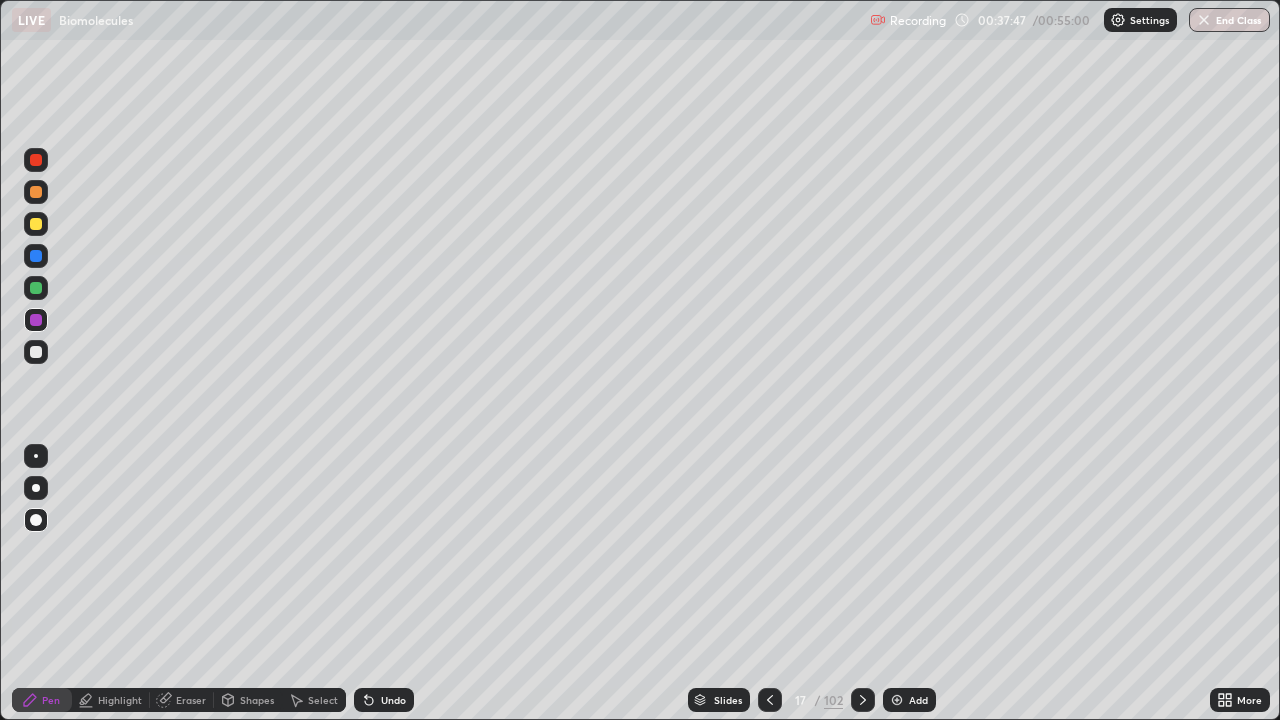 click on "Undo" at bounding box center [393, 700] 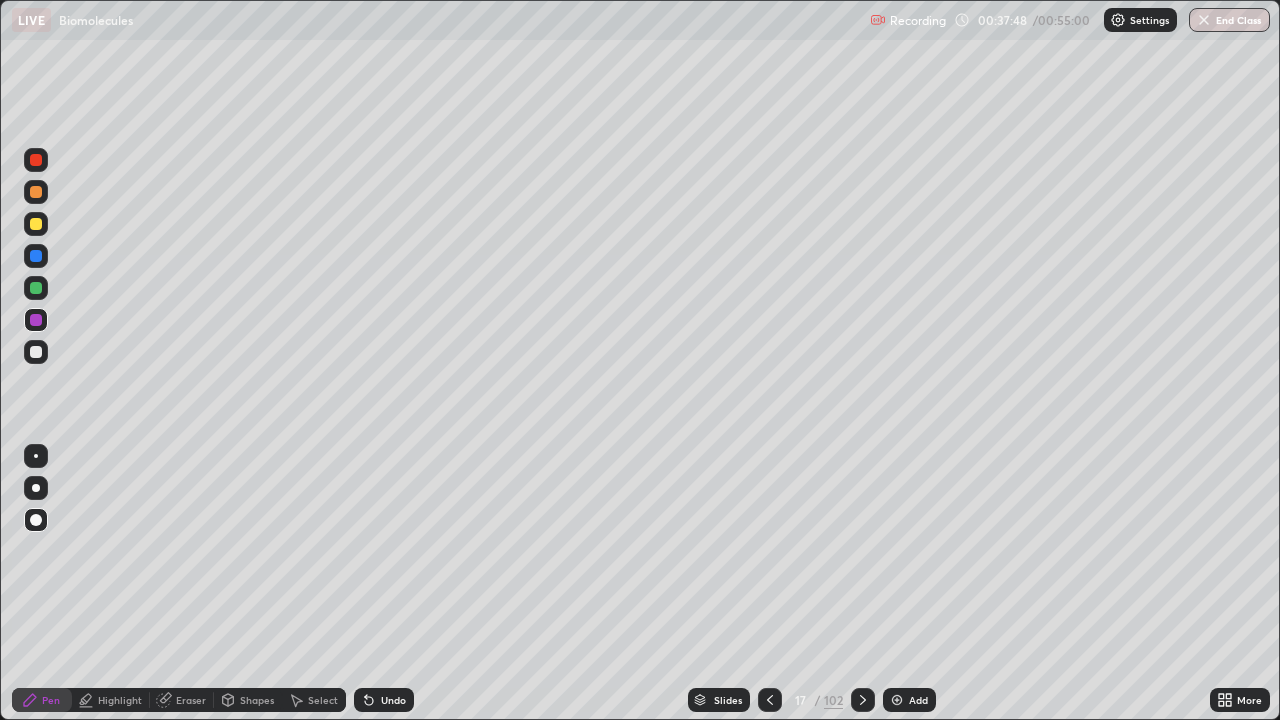click on "Undo" at bounding box center [384, 700] 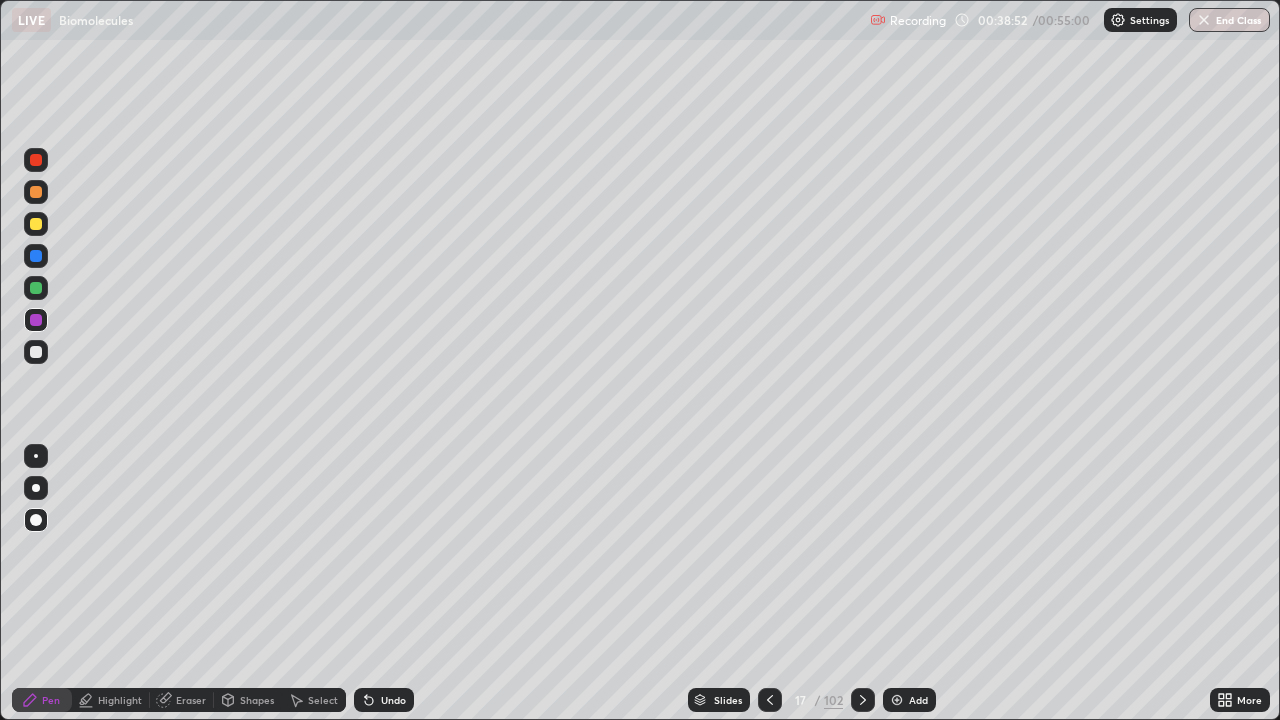 click on "Undo" at bounding box center [384, 700] 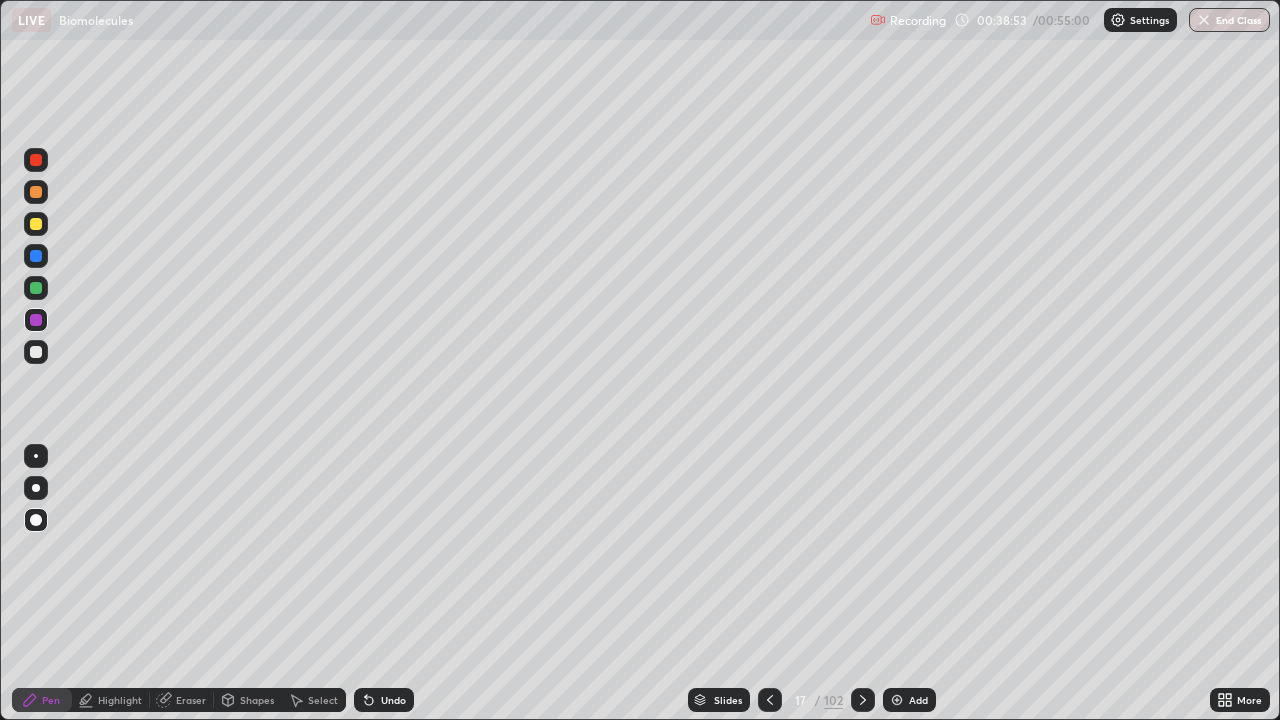click on "Undo" at bounding box center (384, 700) 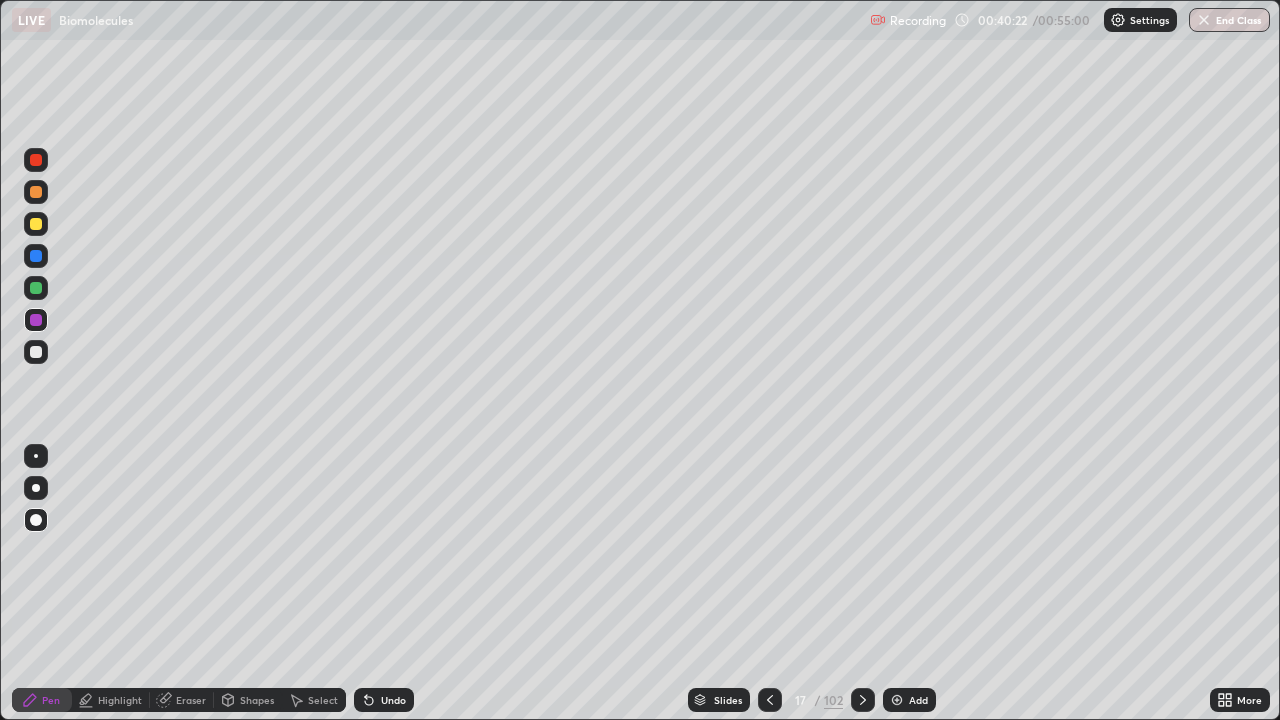 click at bounding box center [770, 700] 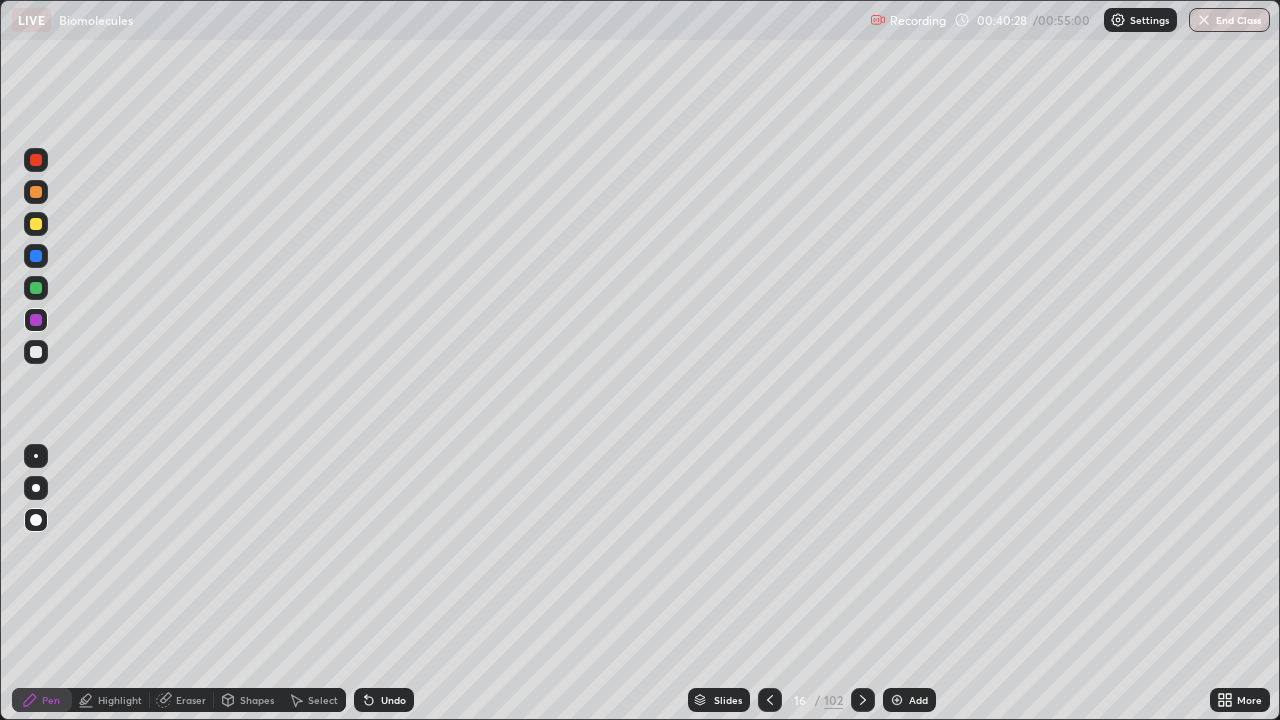 click 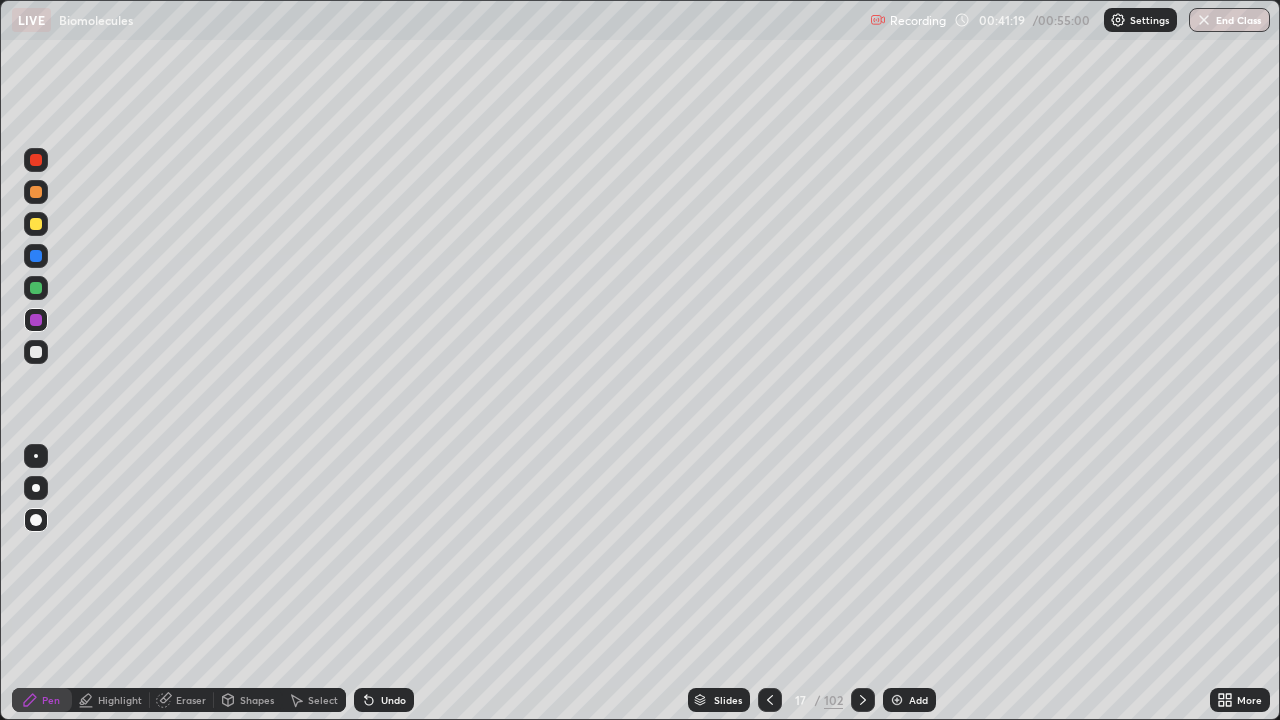 click on "Undo" at bounding box center [393, 700] 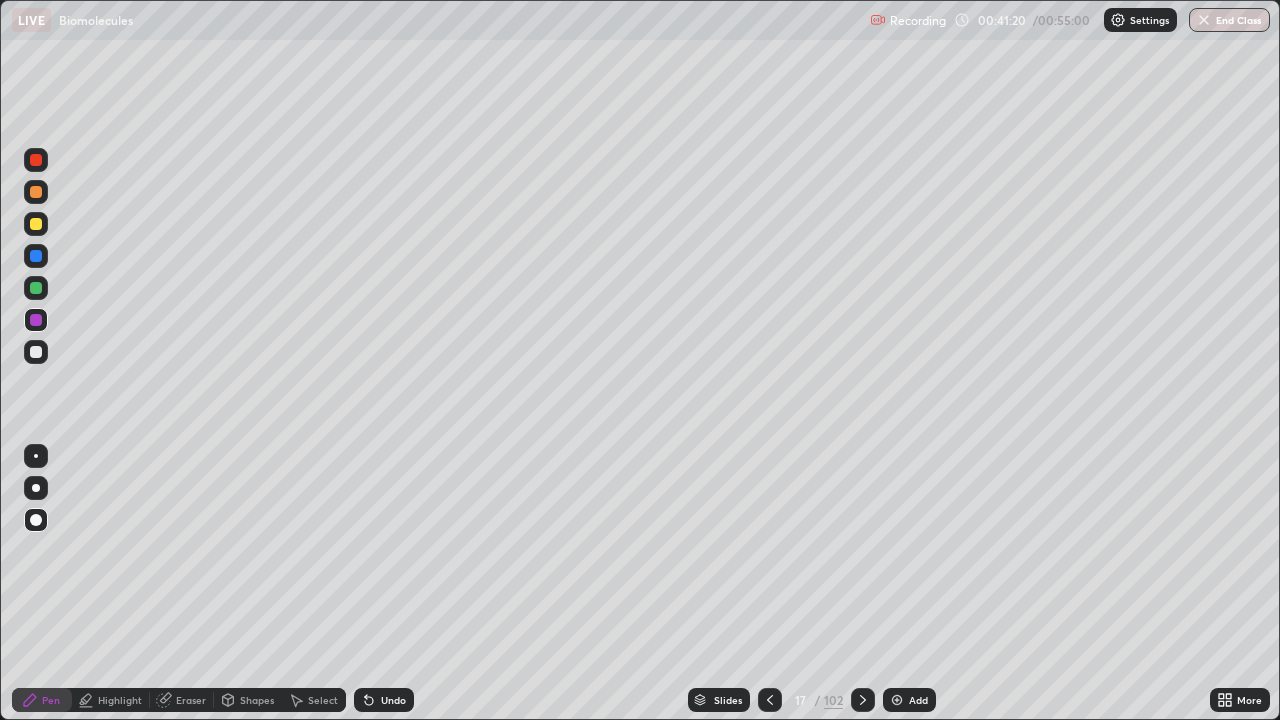 click on "Undo" at bounding box center (384, 700) 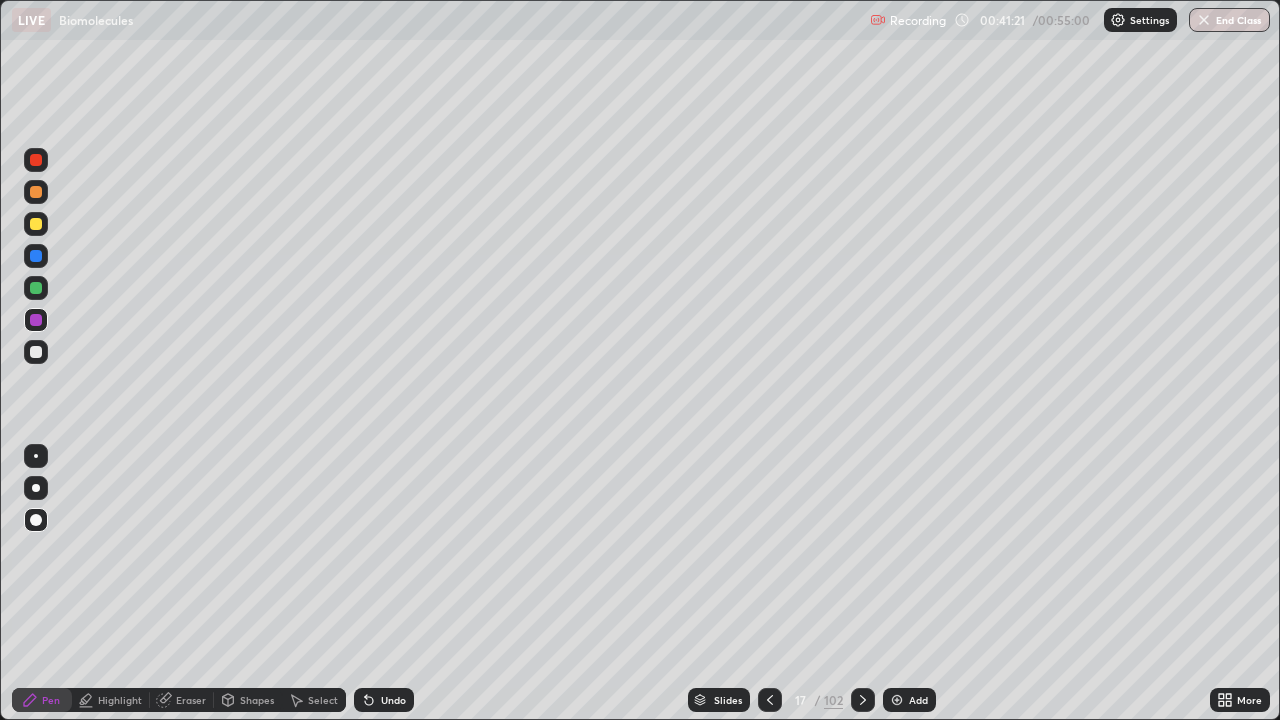 click on "Undo" at bounding box center [384, 700] 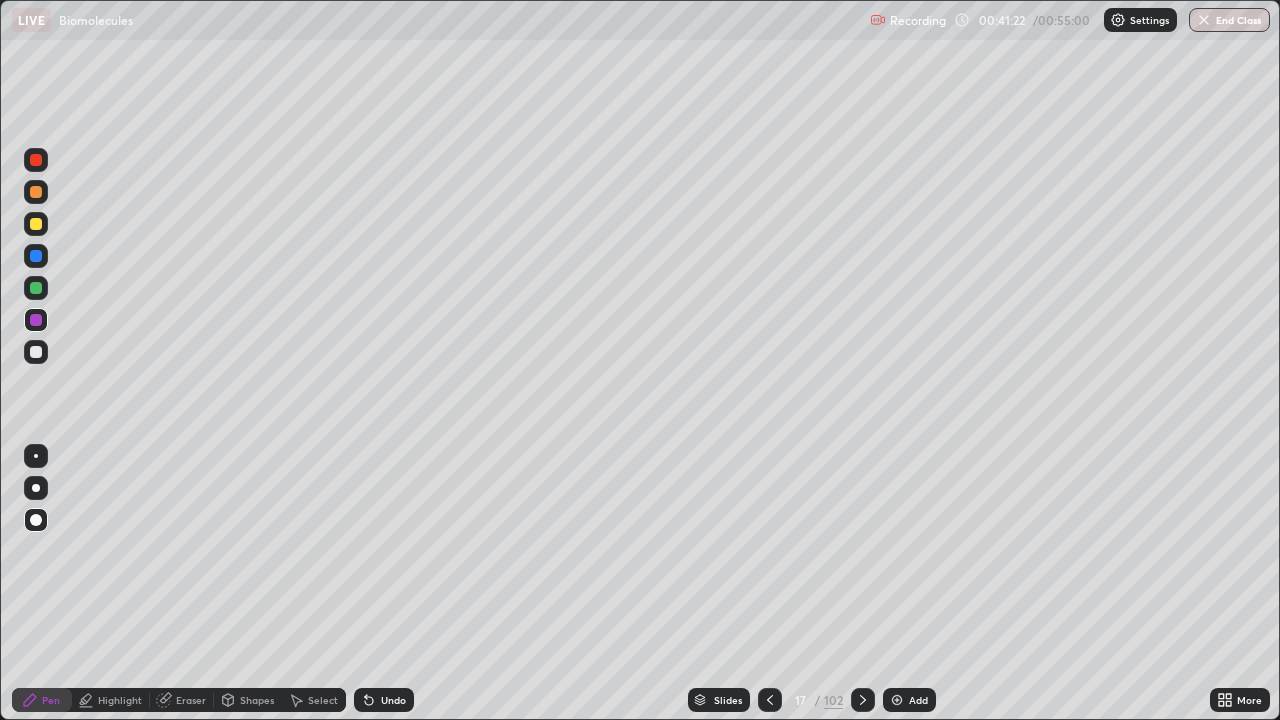 click on "Undo" at bounding box center [384, 700] 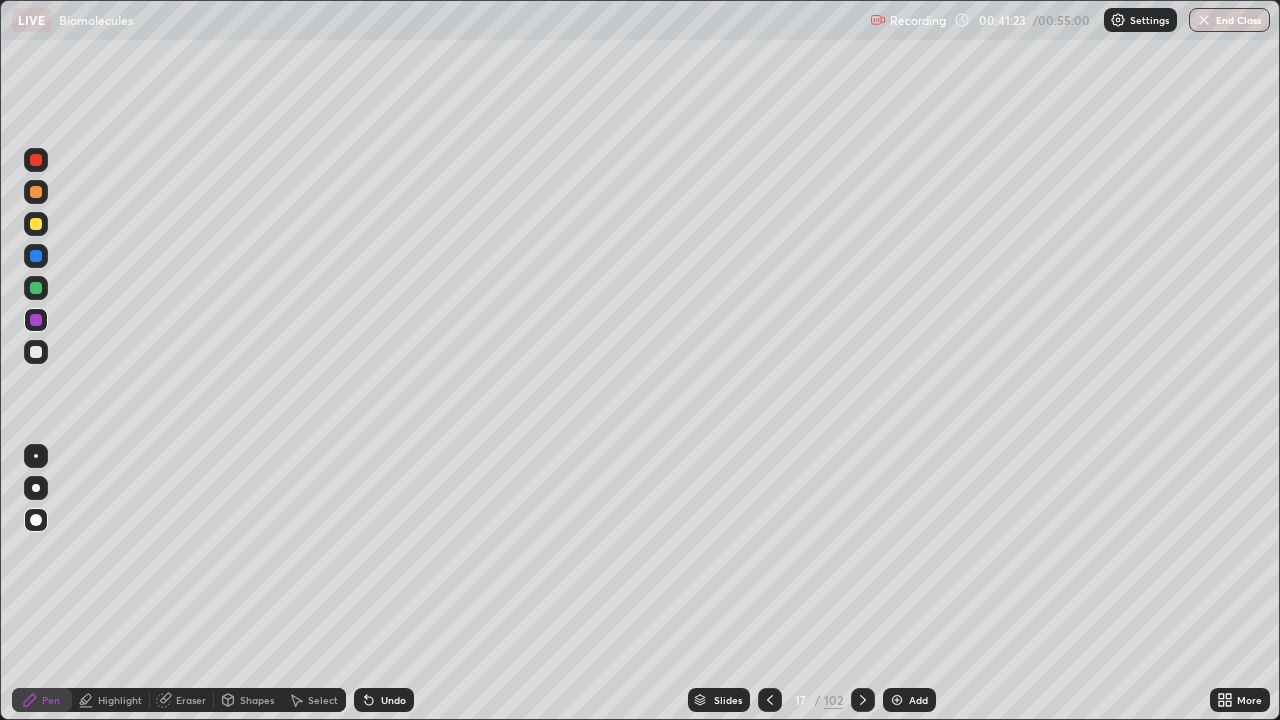 click on "Undo" at bounding box center (384, 700) 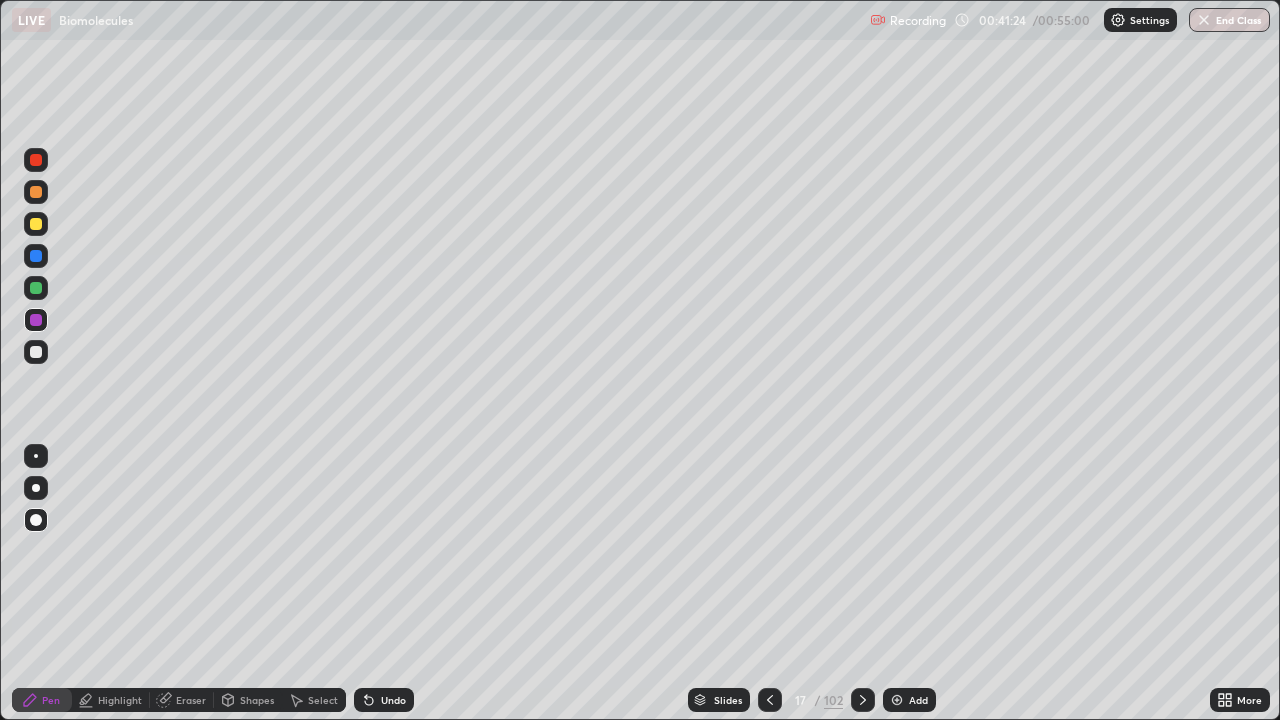 click on "Undo" at bounding box center [384, 700] 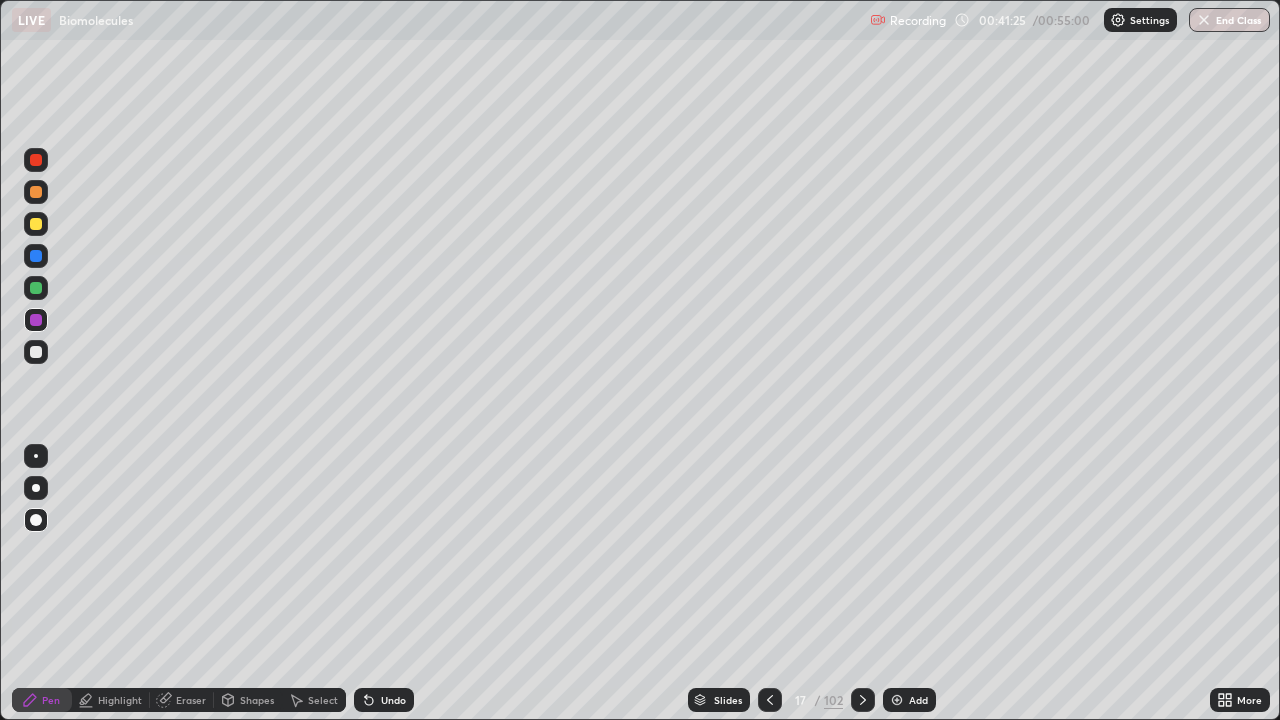 click on "Undo" at bounding box center [384, 700] 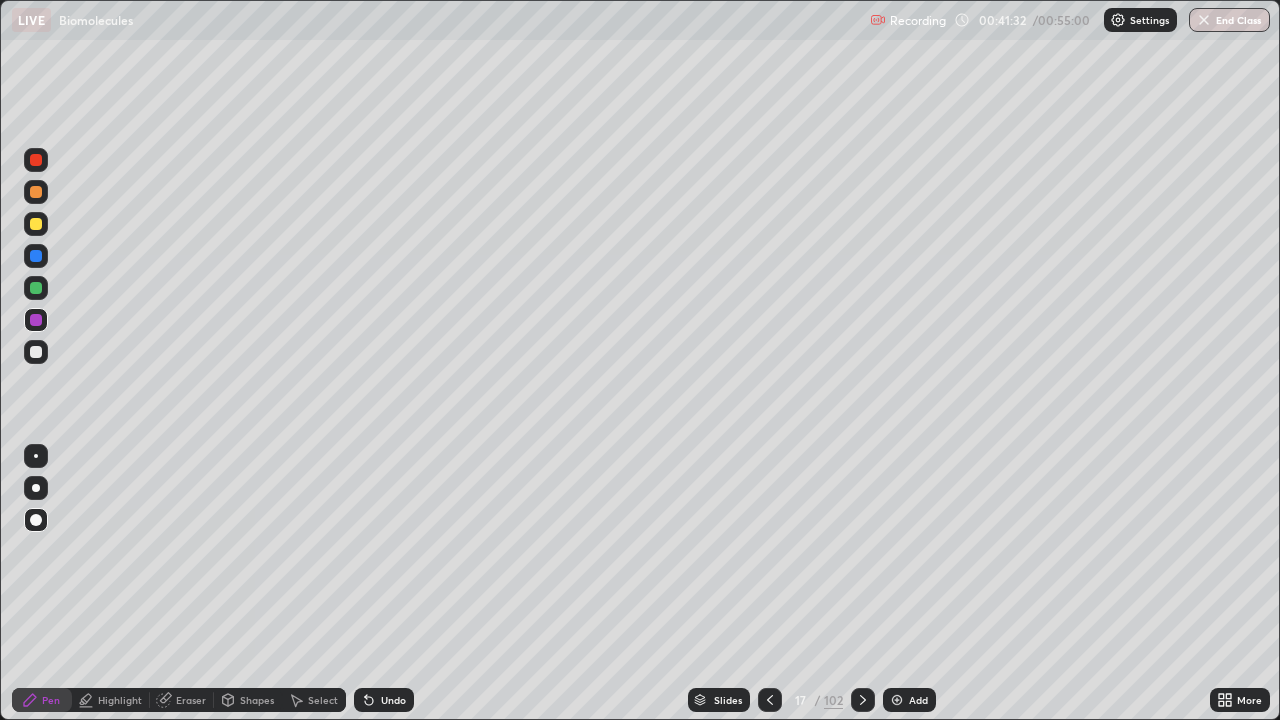 click on "Undo" at bounding box center (393, 700) 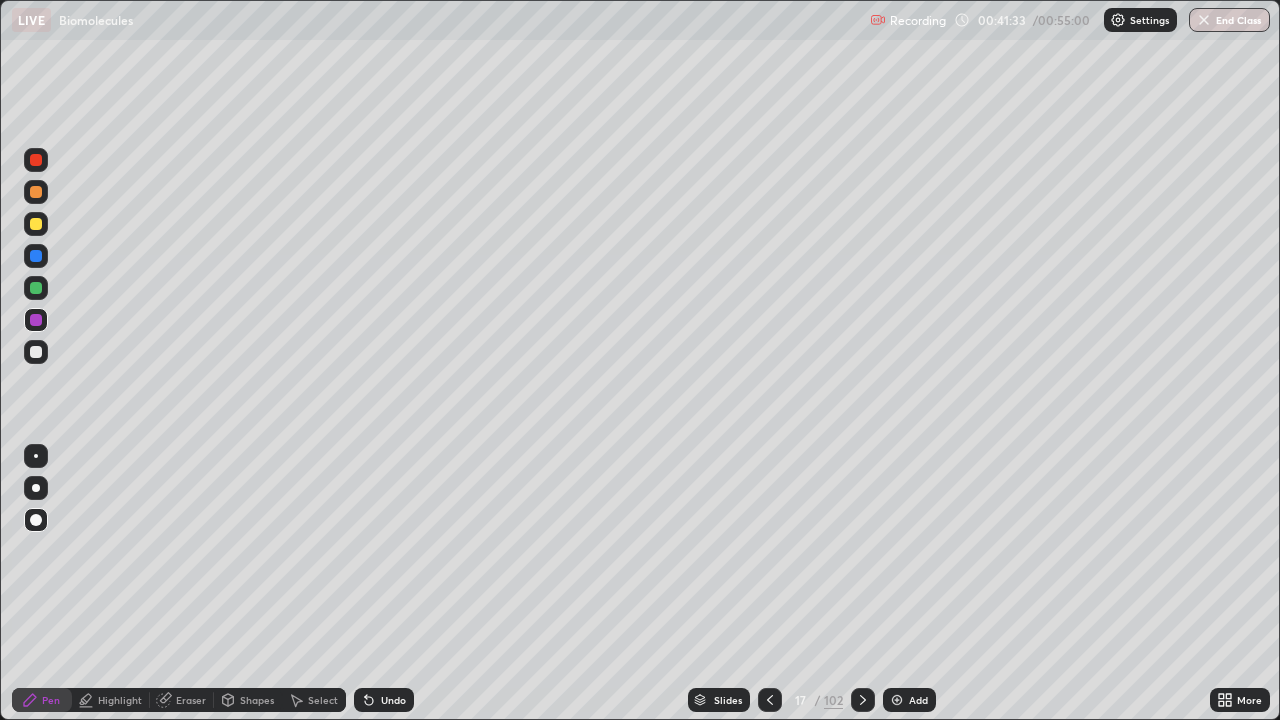 click 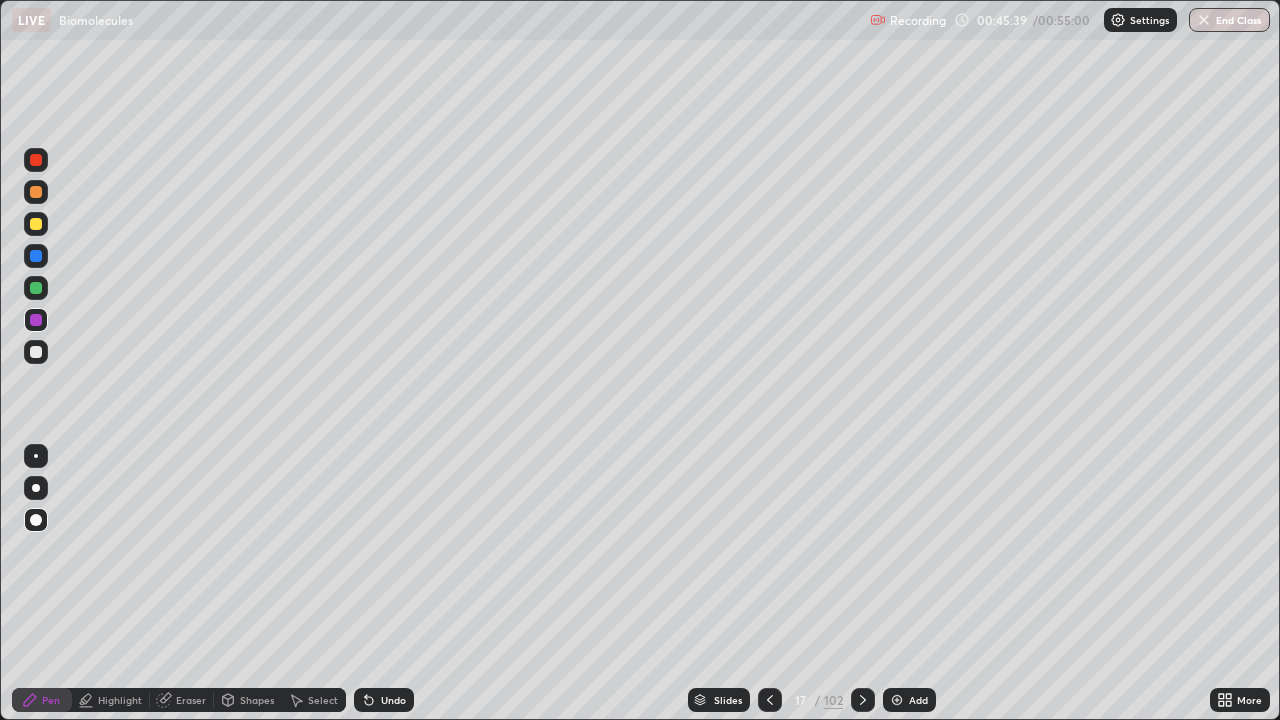 click at bounding box center (36, 352) 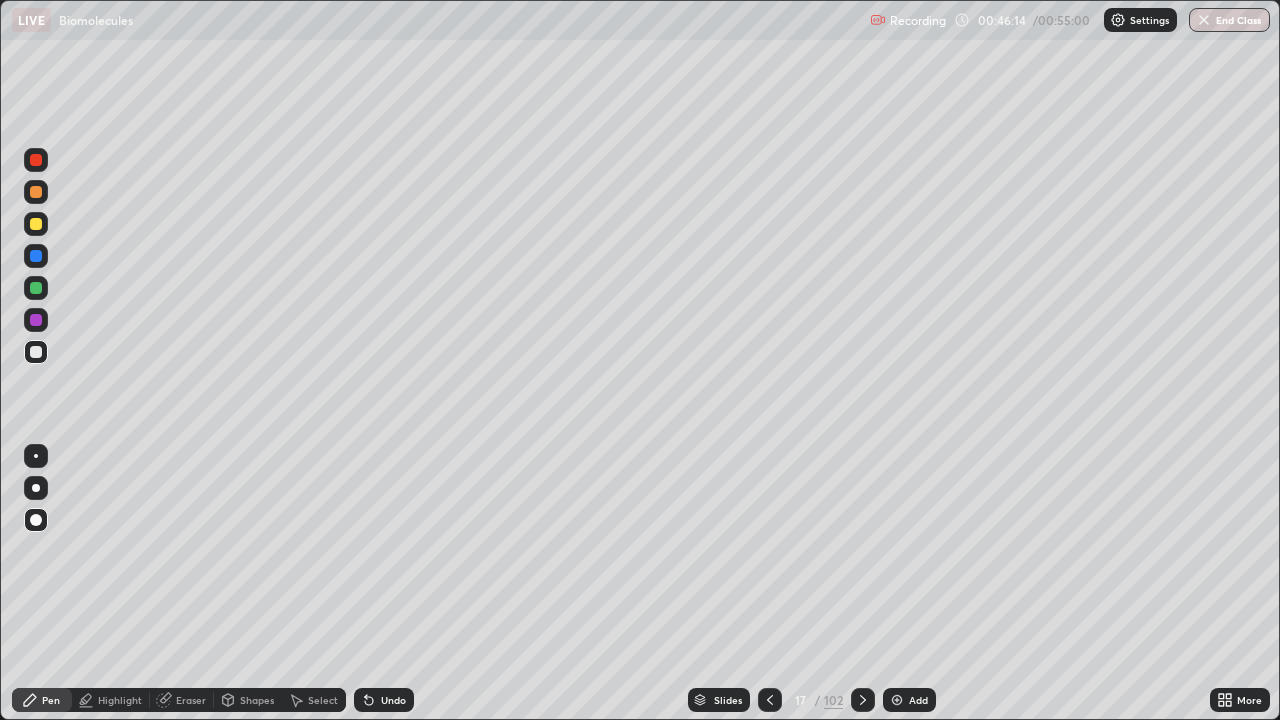 click at bounding box center (36, 224) 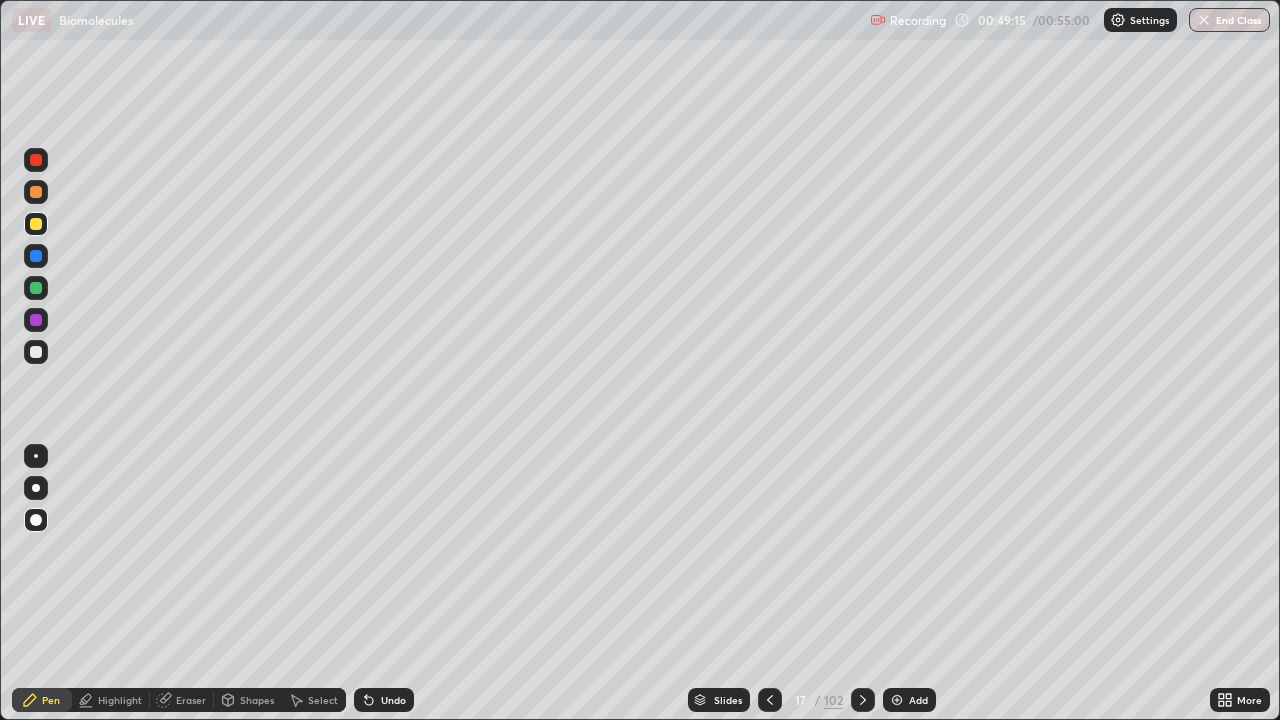 click 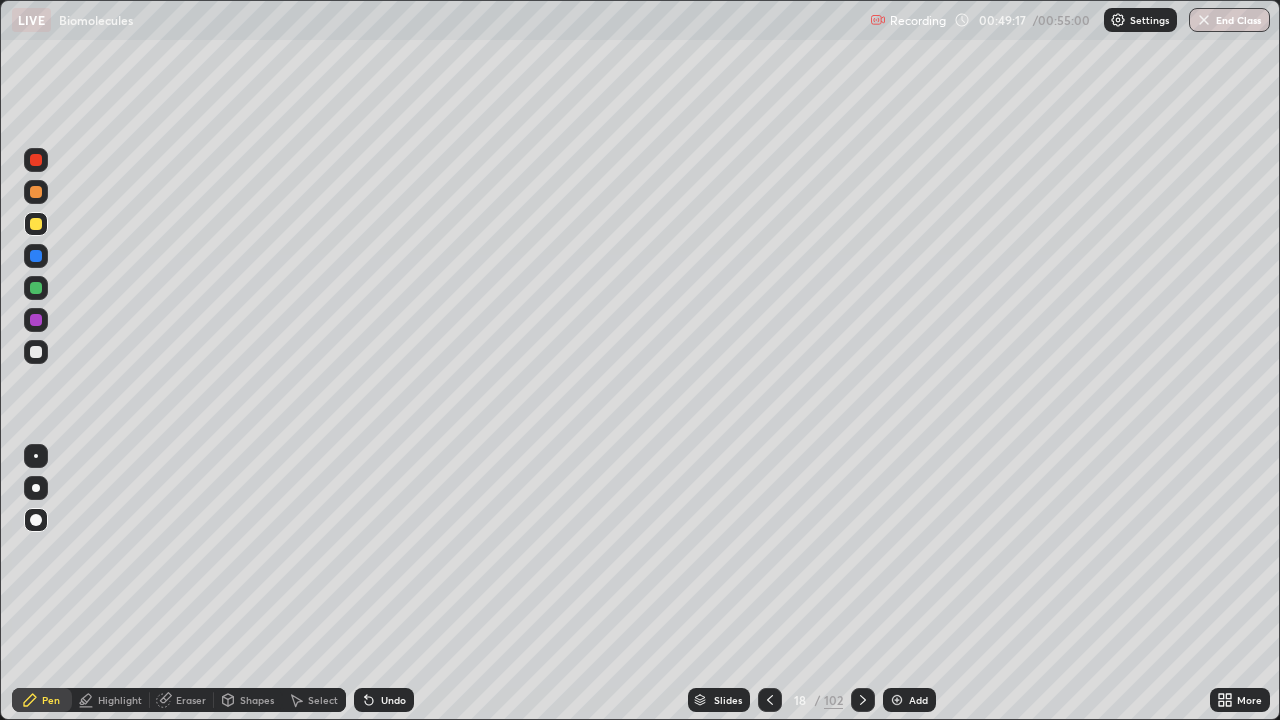 click on "102" at bounding box center [833, 700] 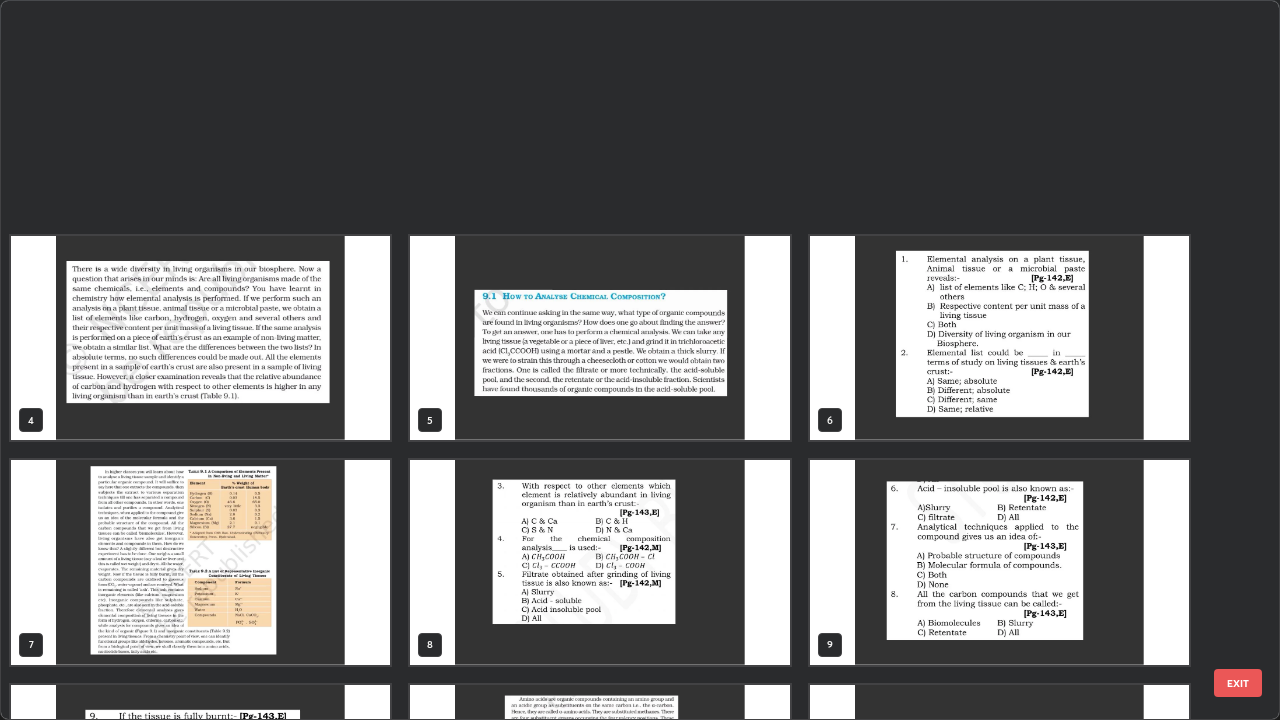 scroll, scrollTop: 629, scrollLeft: 0, axis: vertical 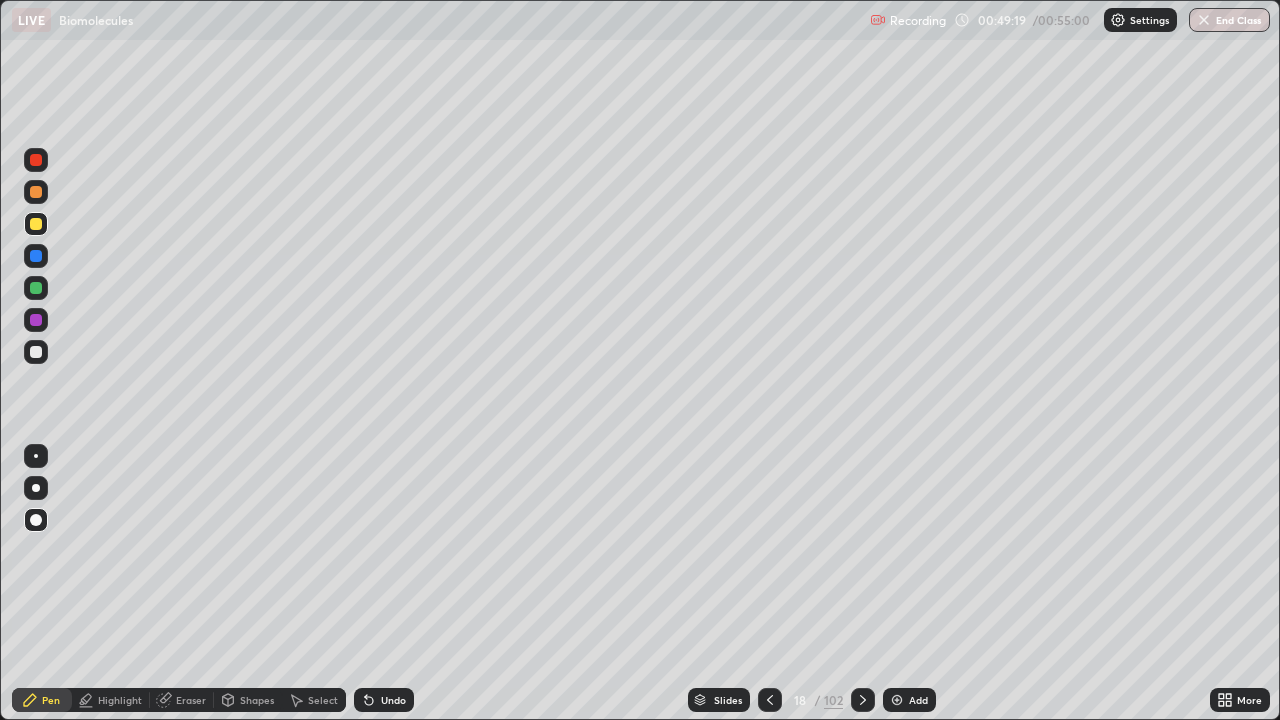 click 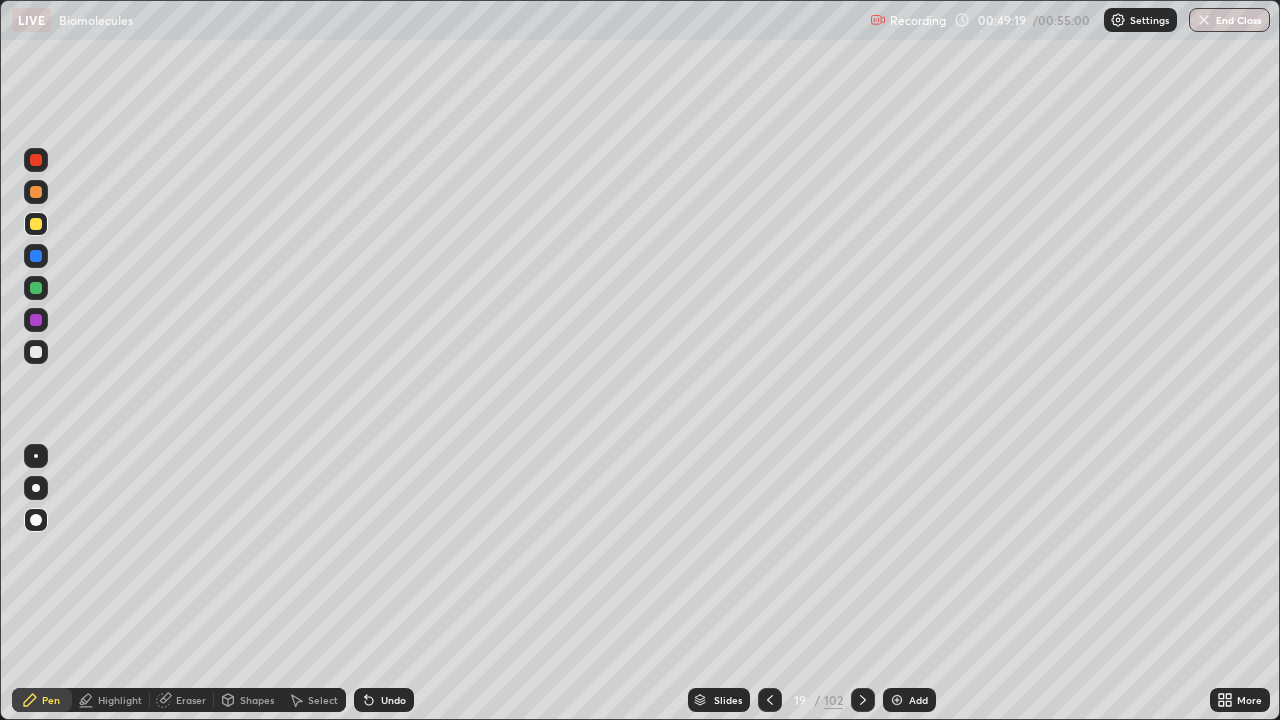 click 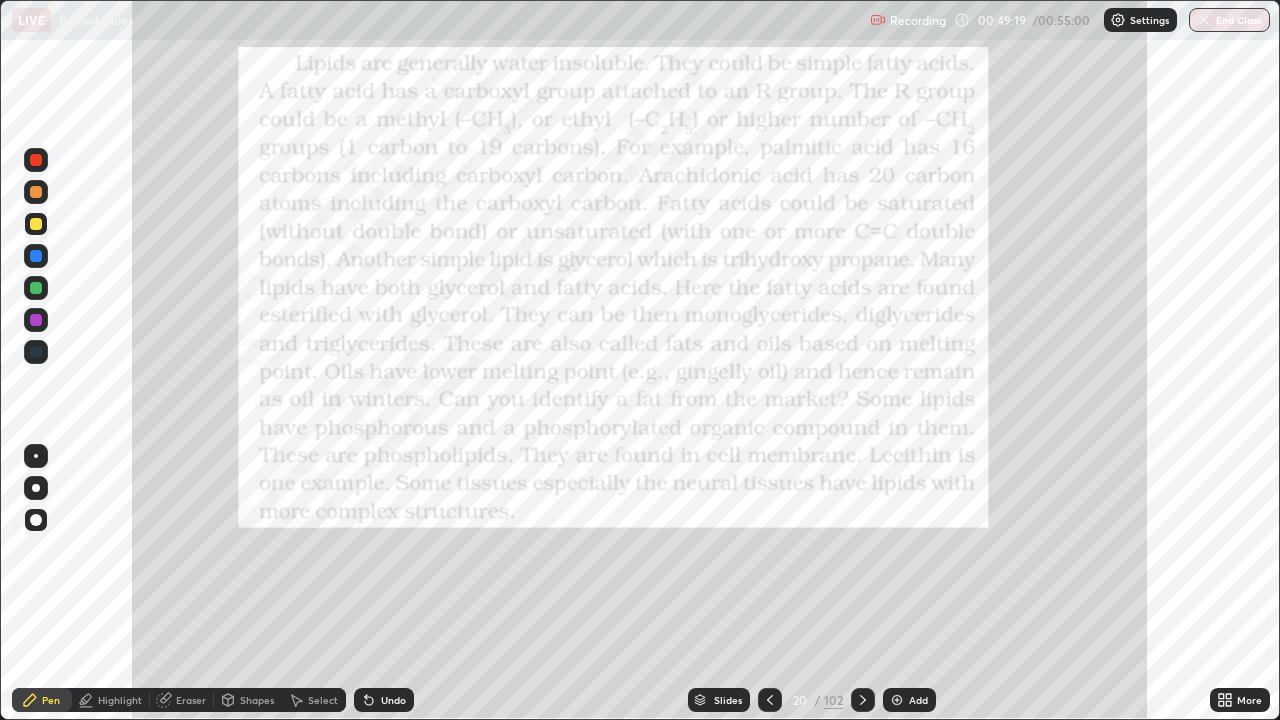 click on "Slides" at bounding box center (728, 700) 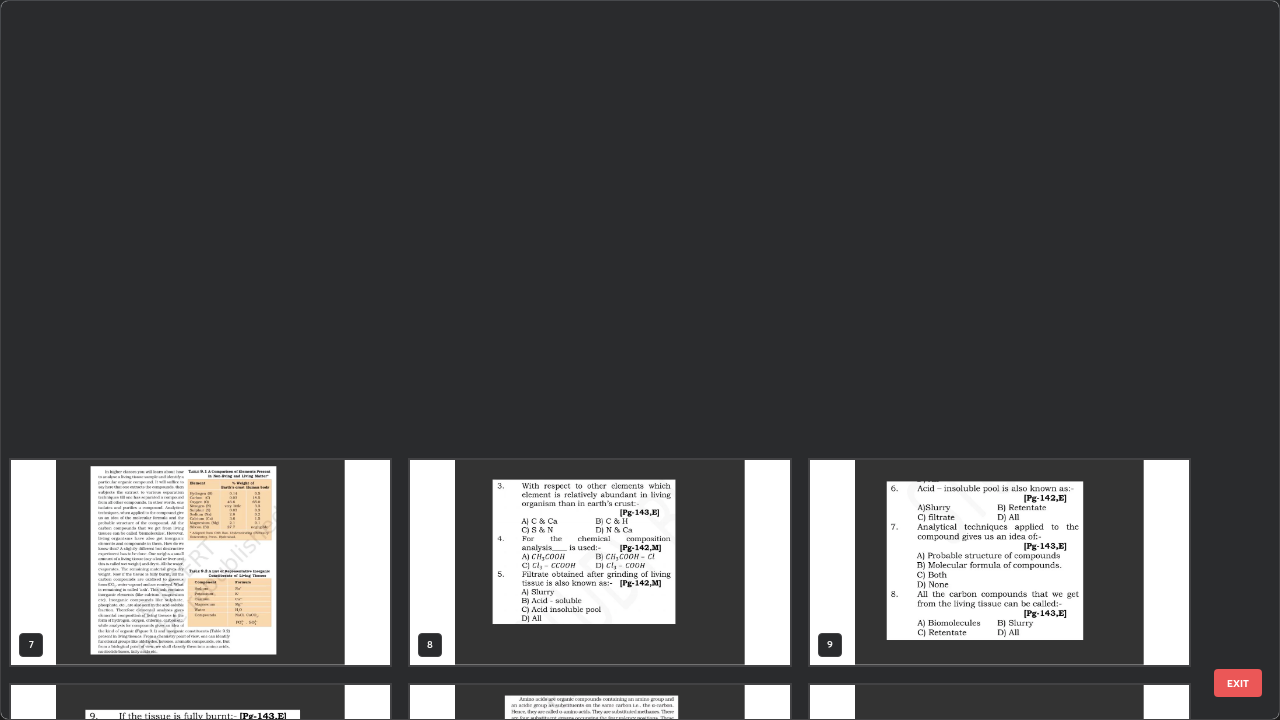 scroll, scrollTop: 854, scrollLeft: 0, axis: vertical 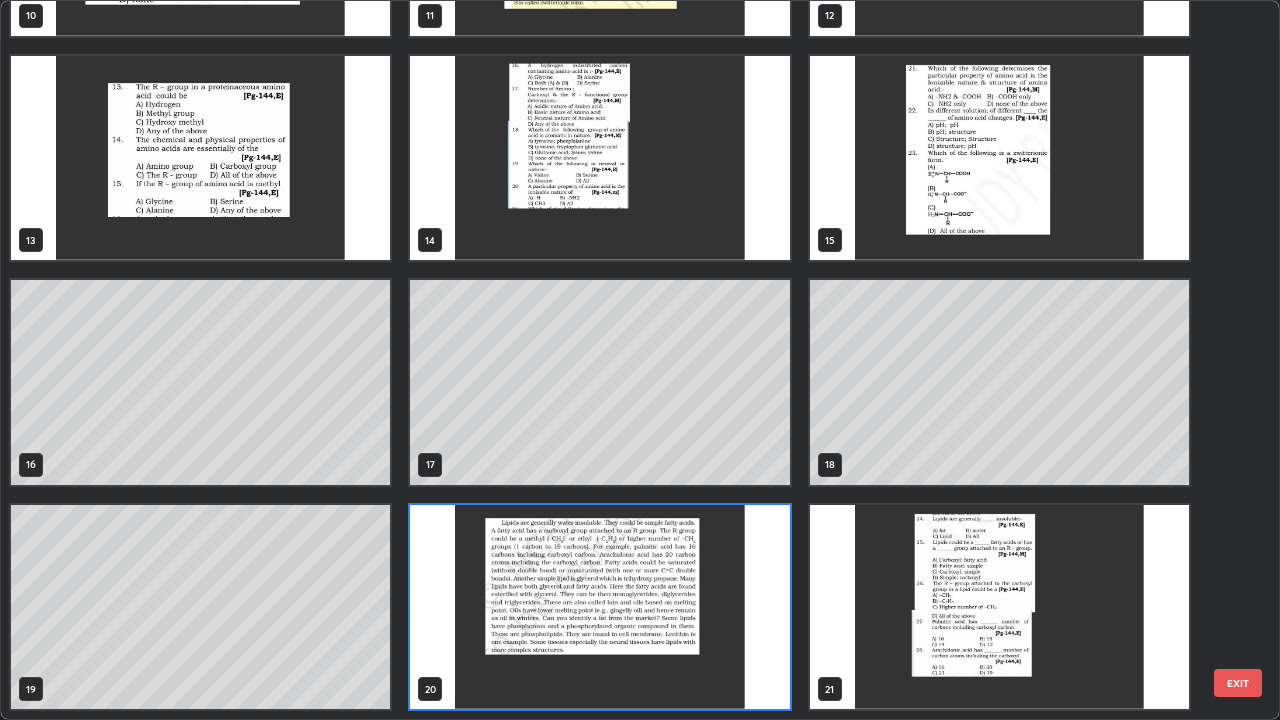 click at bounding box center [599, 607] 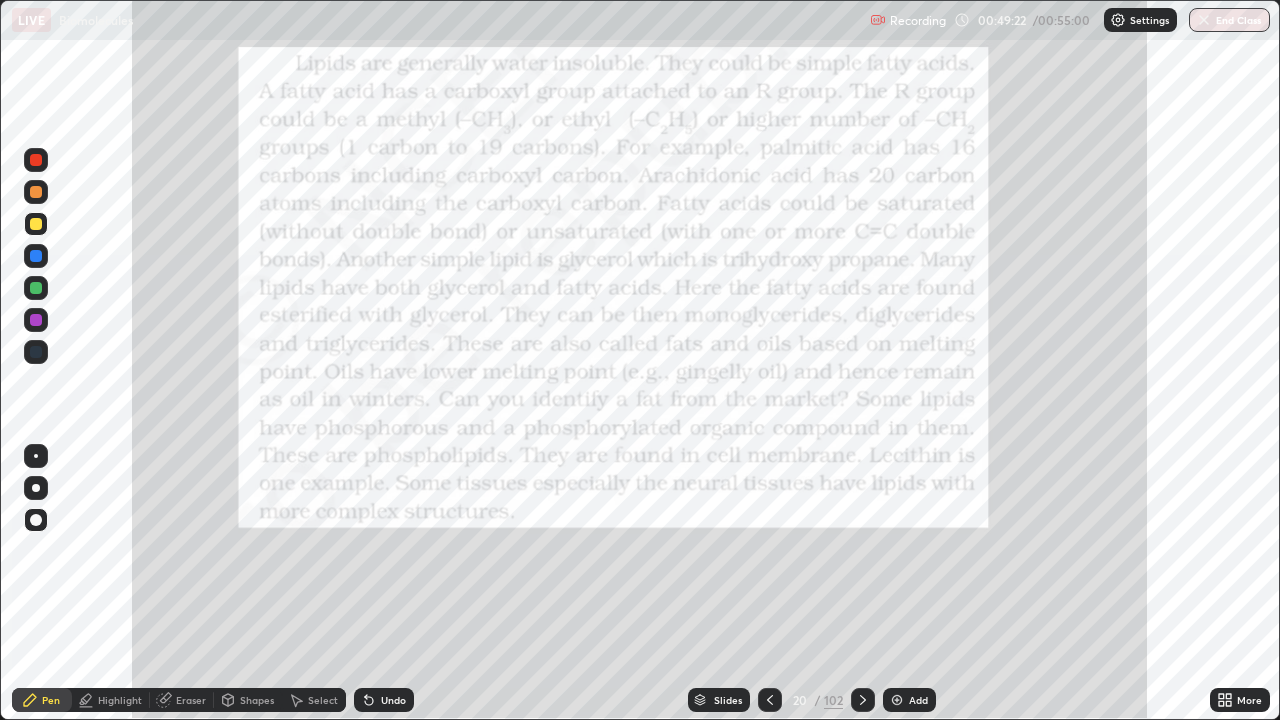 click at bounding box center (599, 607) 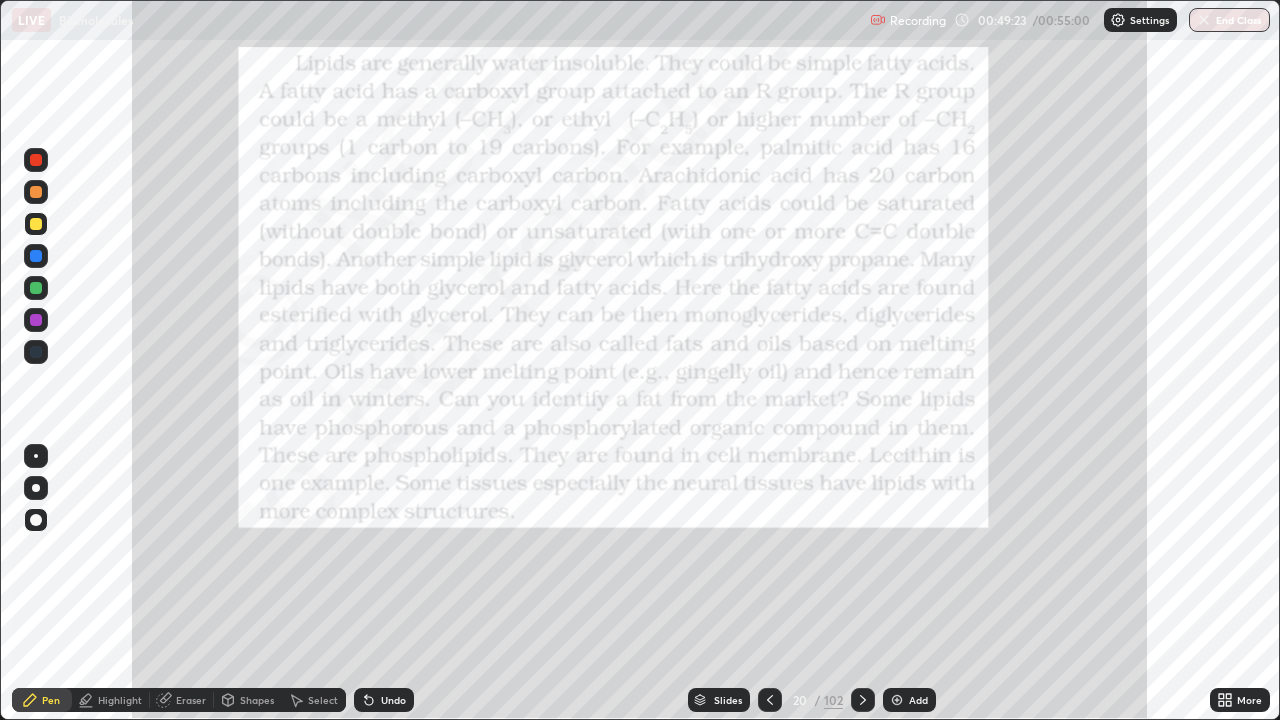 click at bounding box center [770, 700] 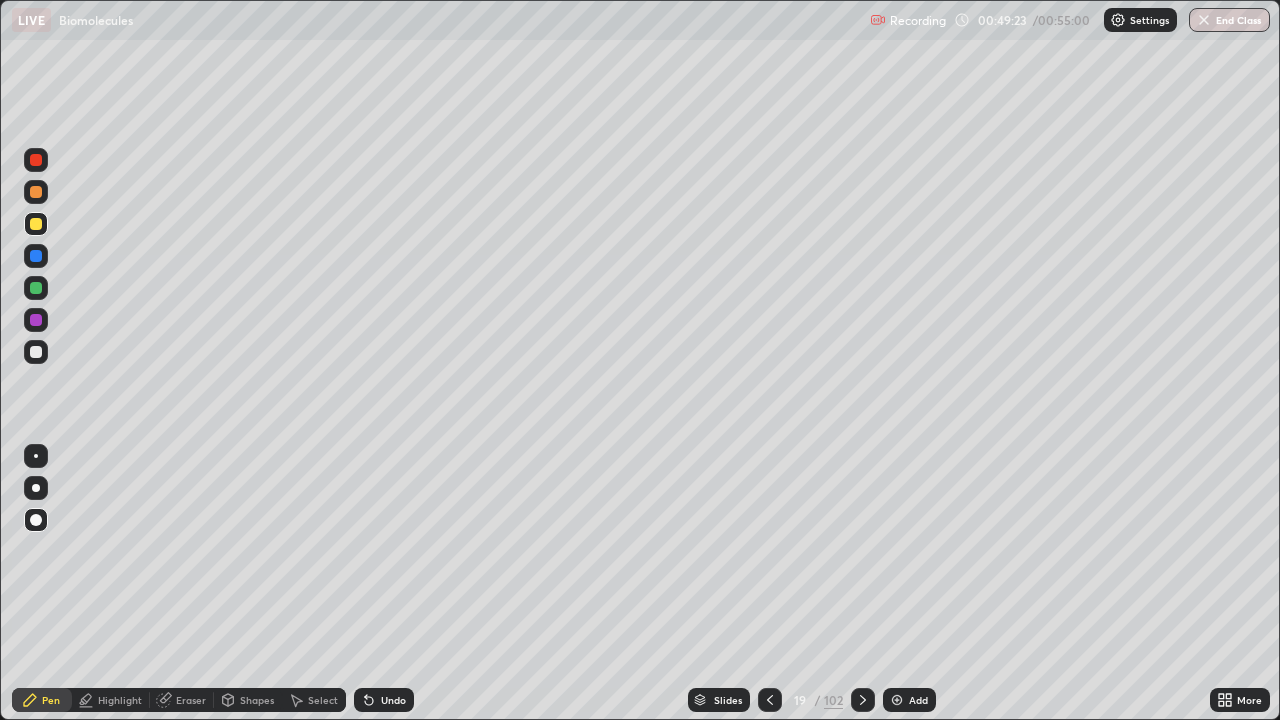 click on "Add" at bounding box center [918, 700] 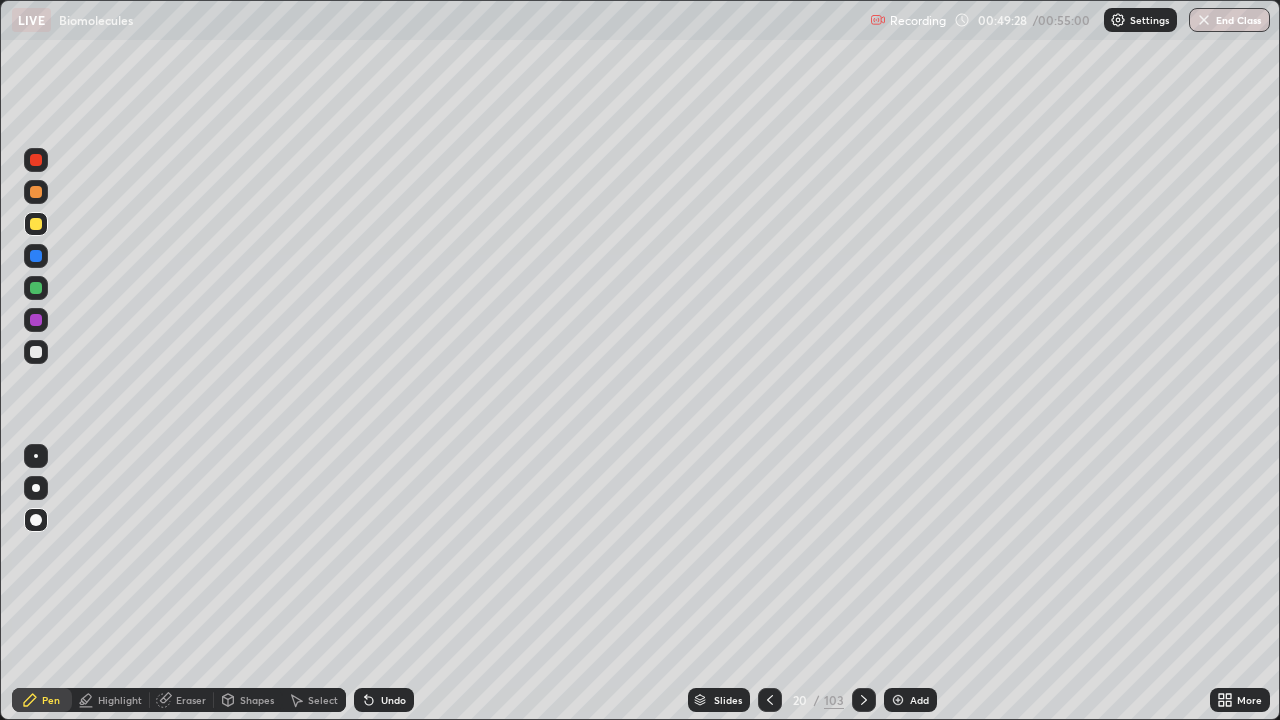click 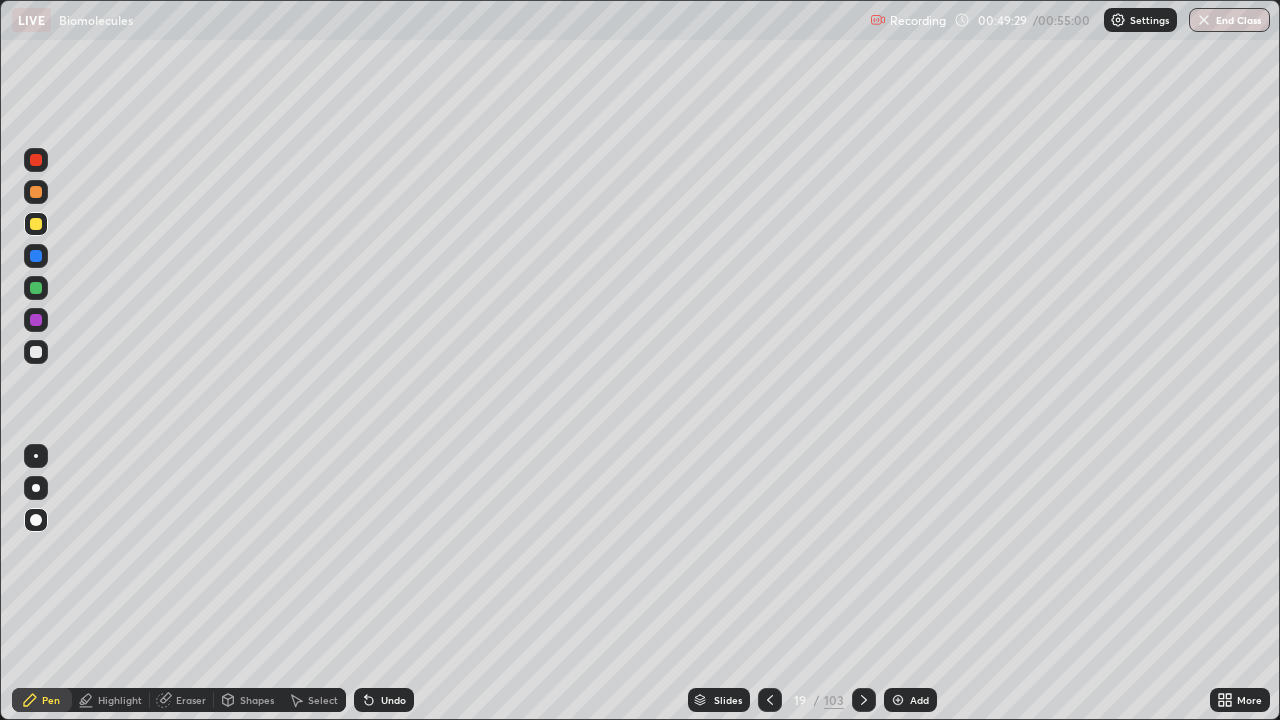 click 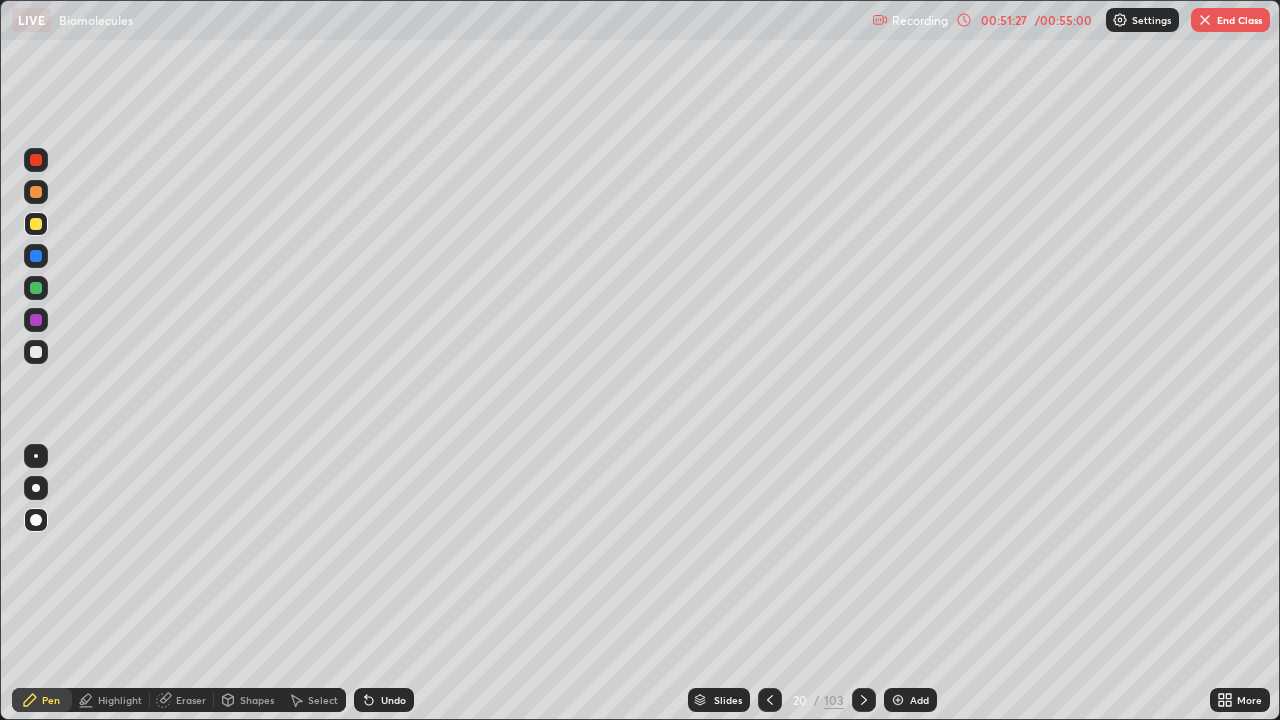 click at bounding box center [770, 700] 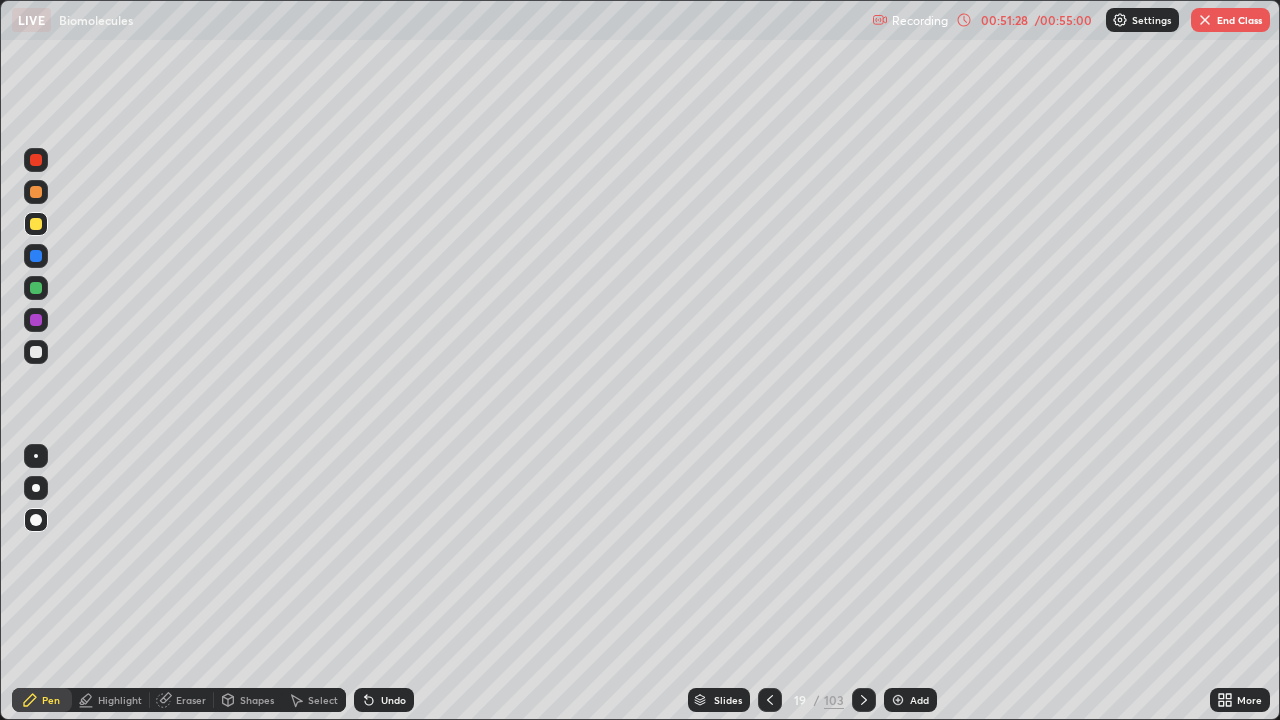 click 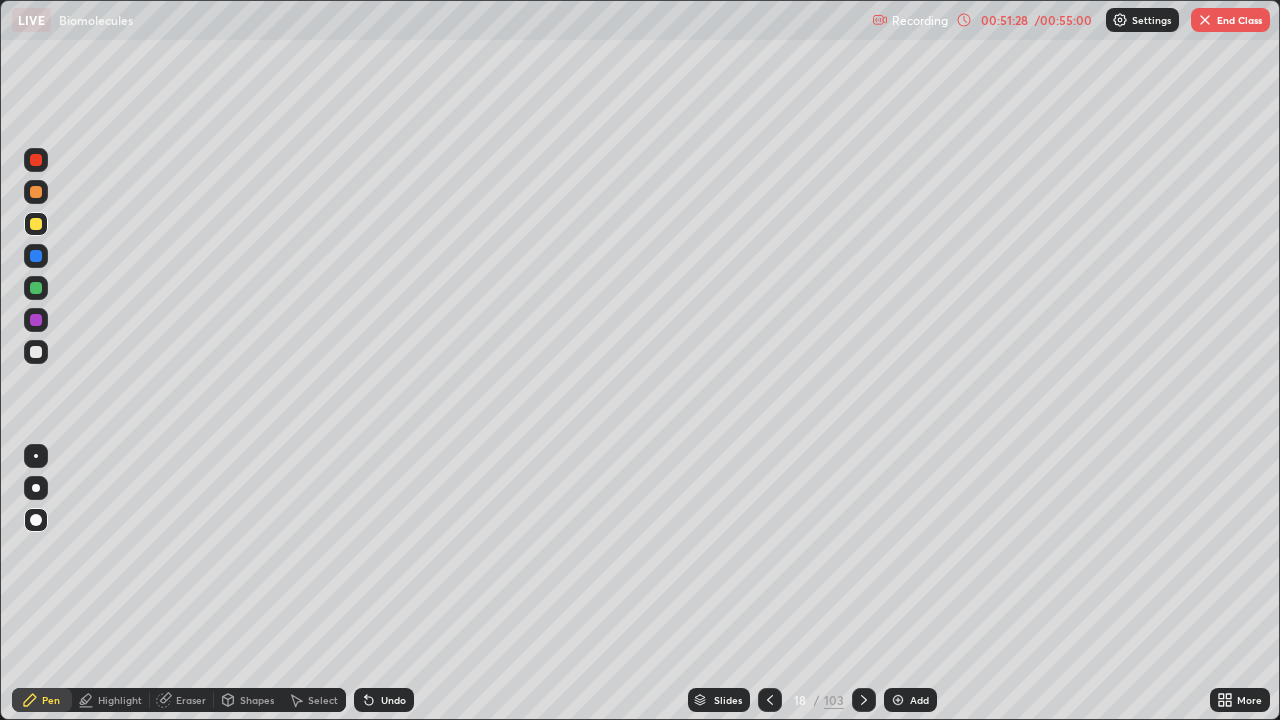 click at bounding box center (770, 700) 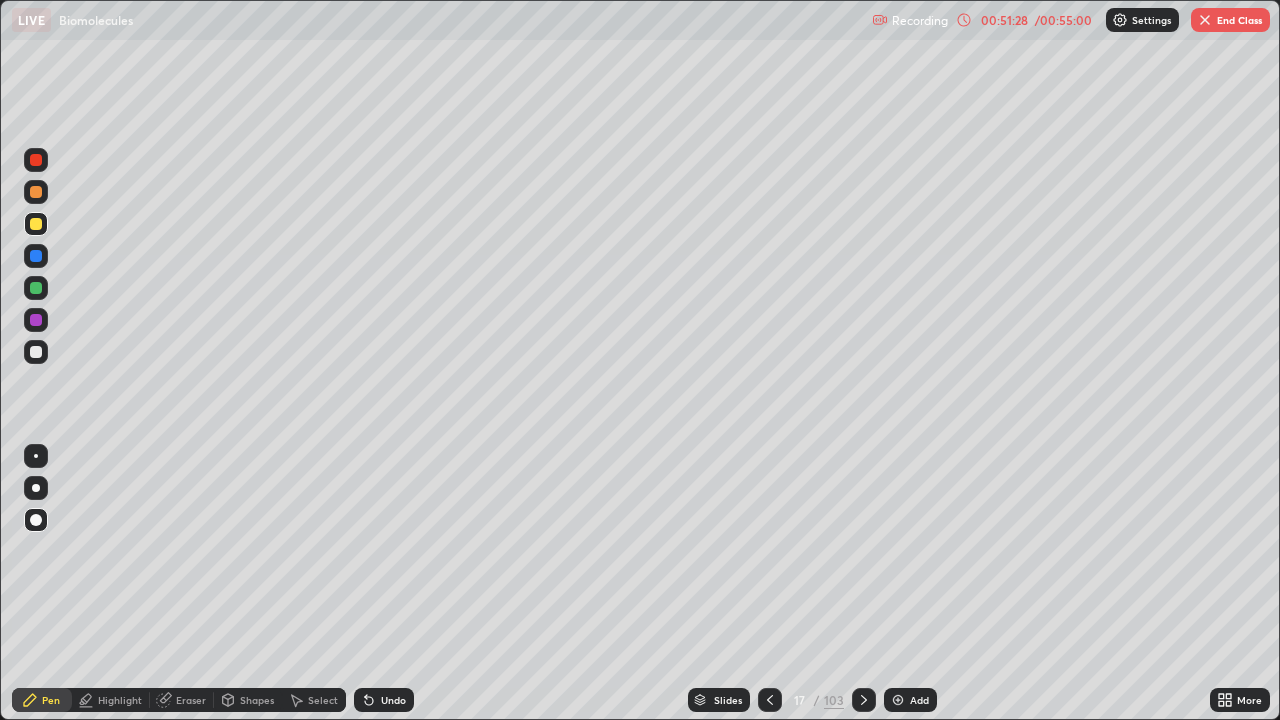 click at bounding box center (770, 700) 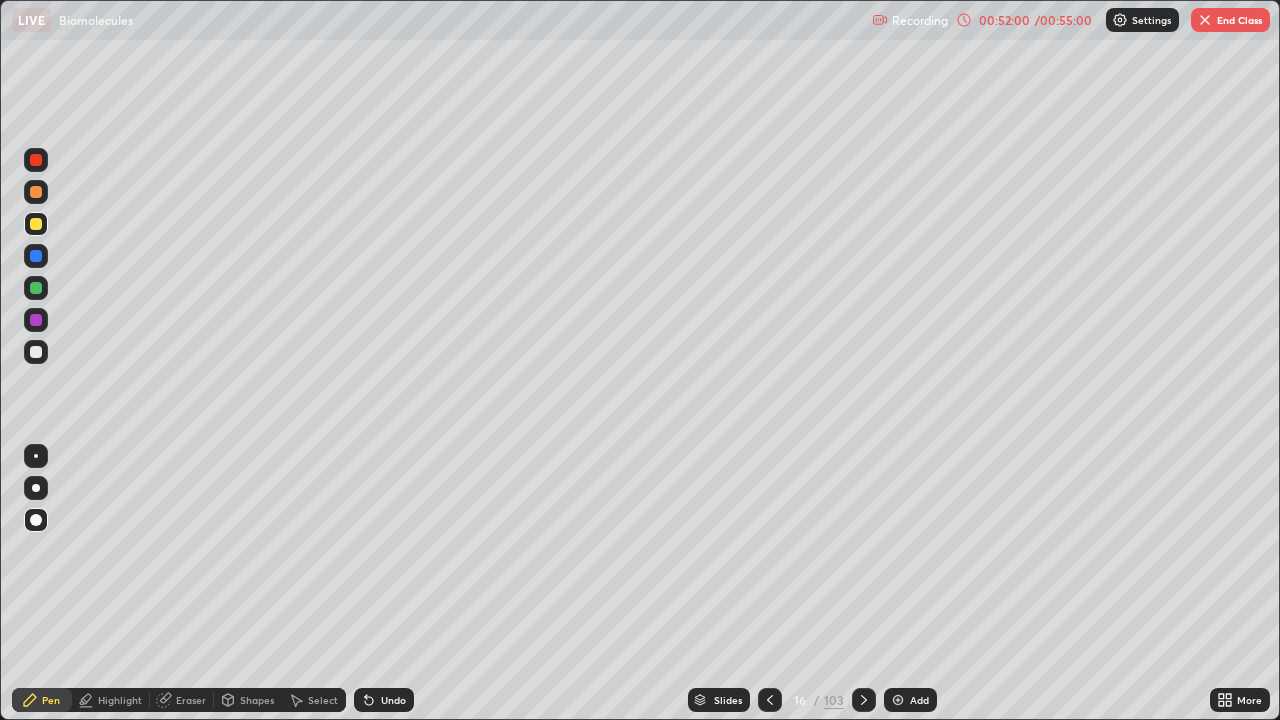 click on "End Class" at bounding box center (1230, 20) 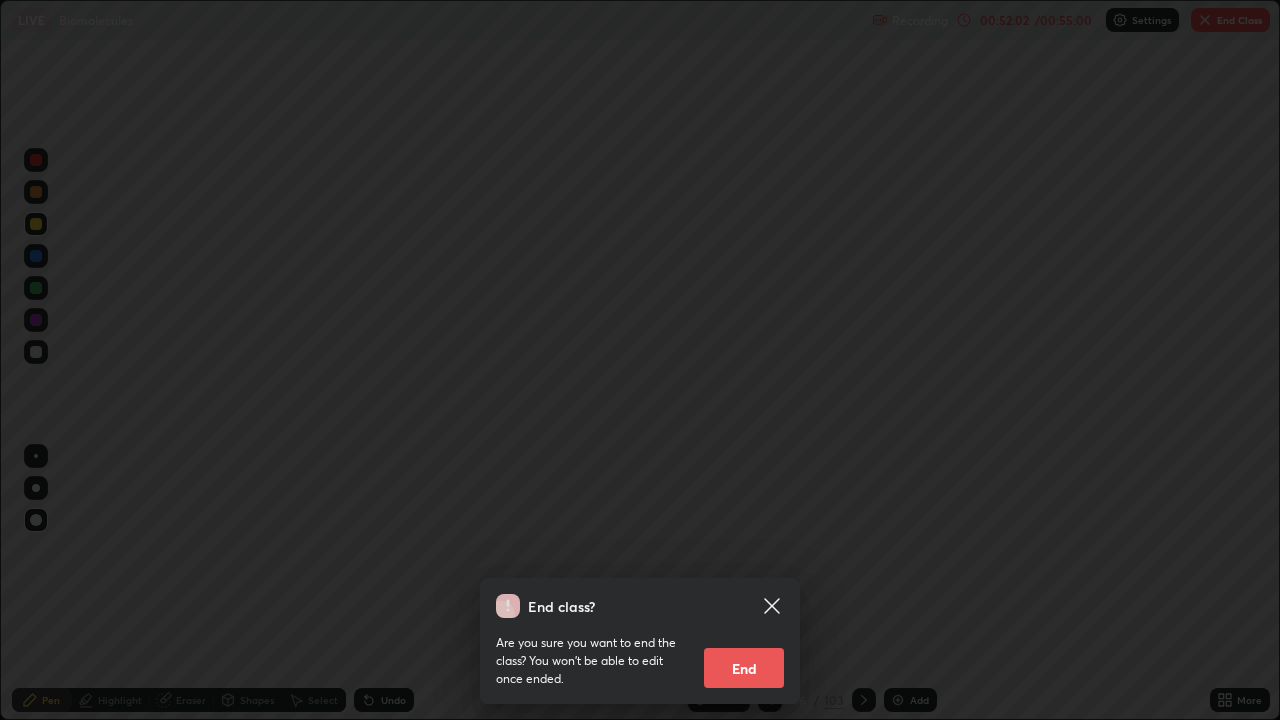 click on "End" at bounding box center [744, 668] 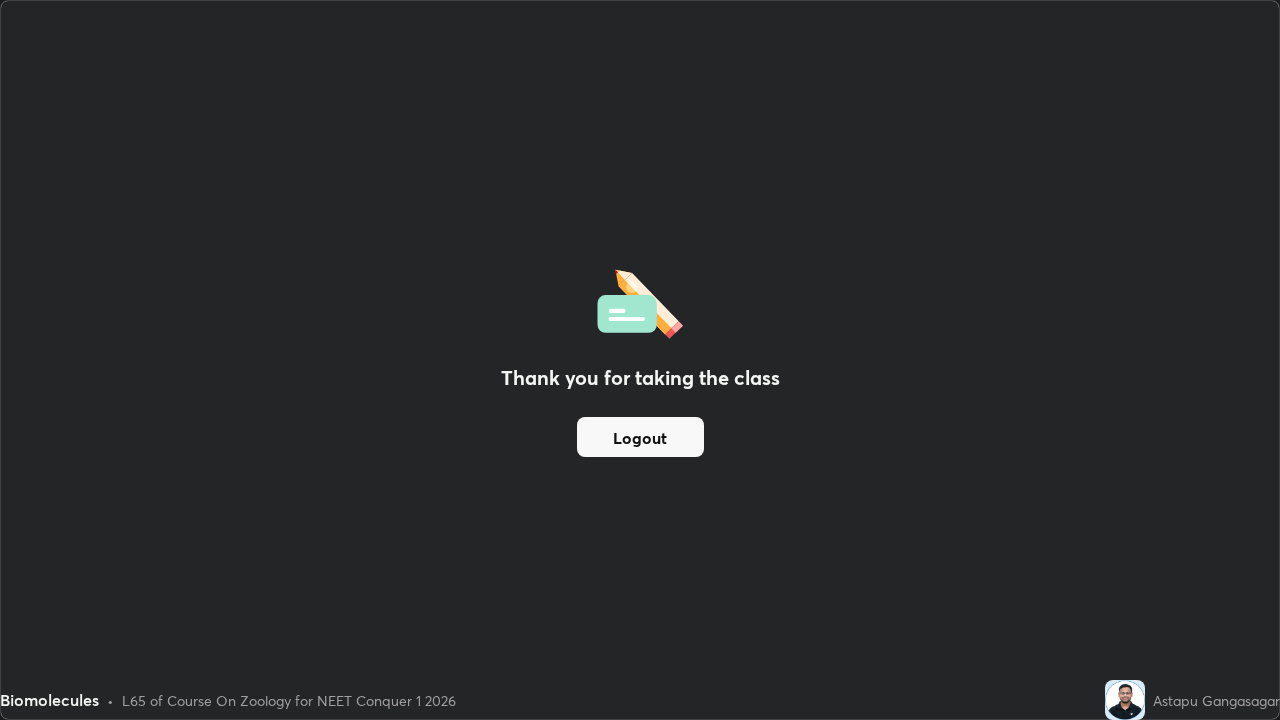 click on "Logout" at bounding box center [640, 437] 